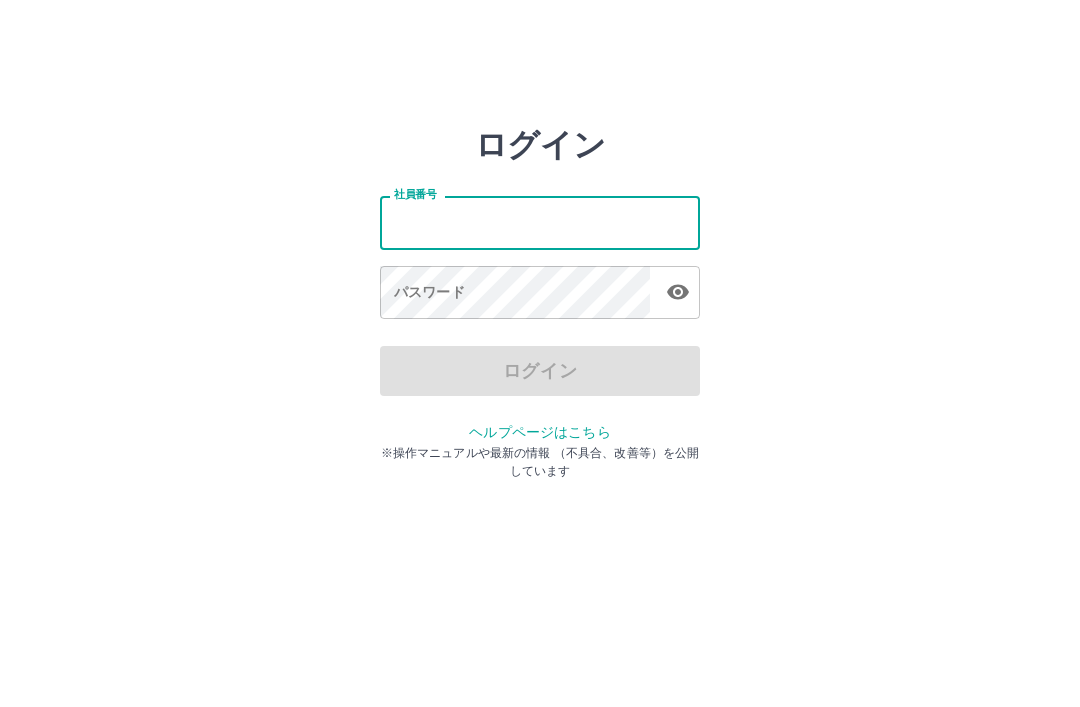 scroll, scrollTop: 0, scrollLeft: 0, axis: both 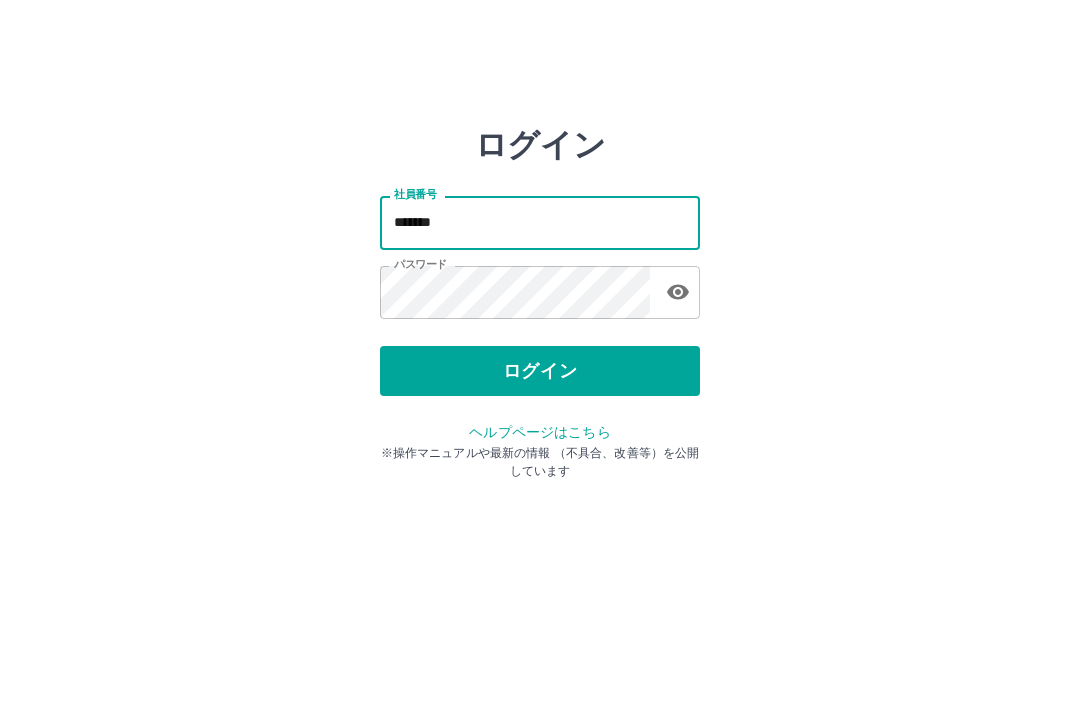 click on "*******" at bounding box center (540, 222) 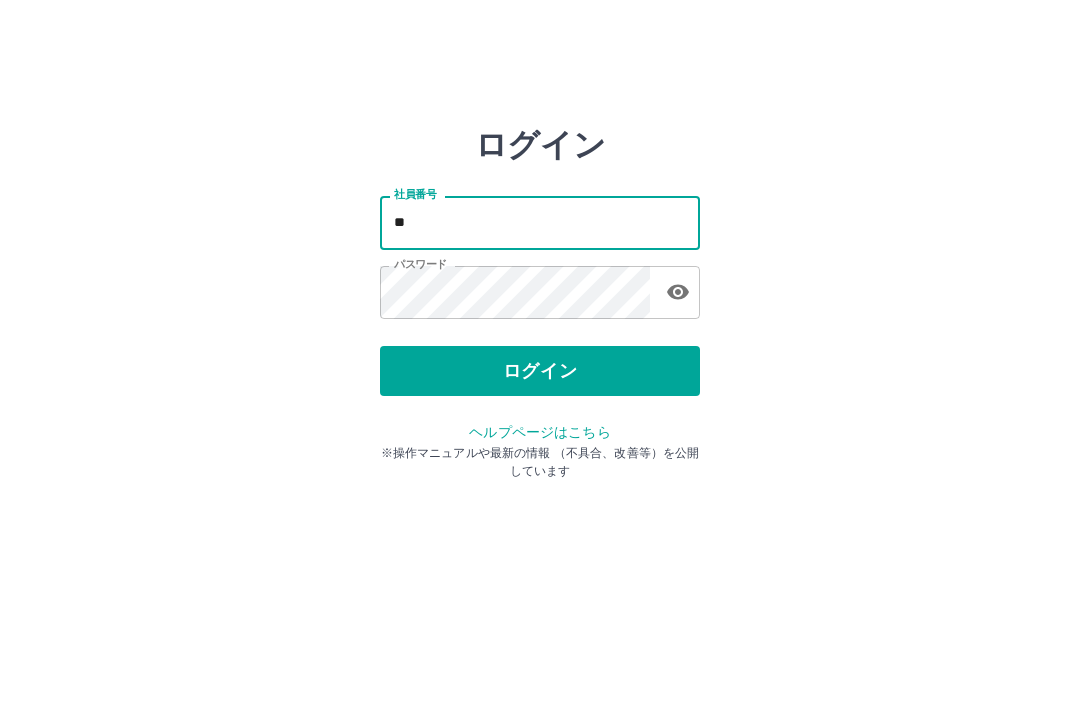 type on "*" 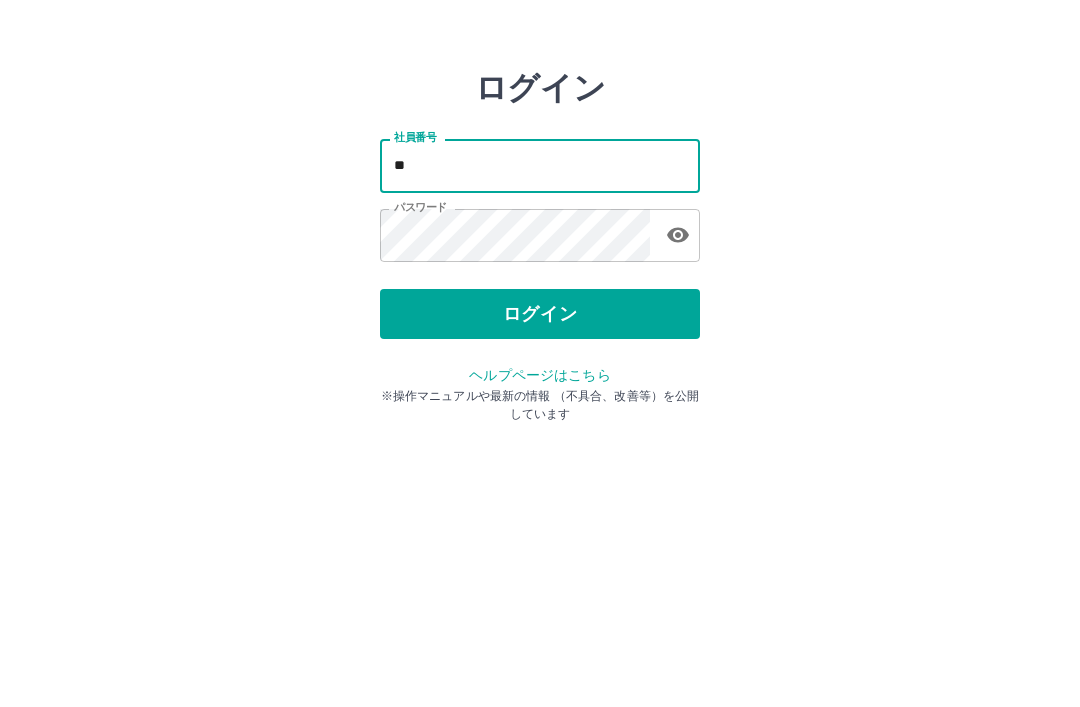 type on "*" 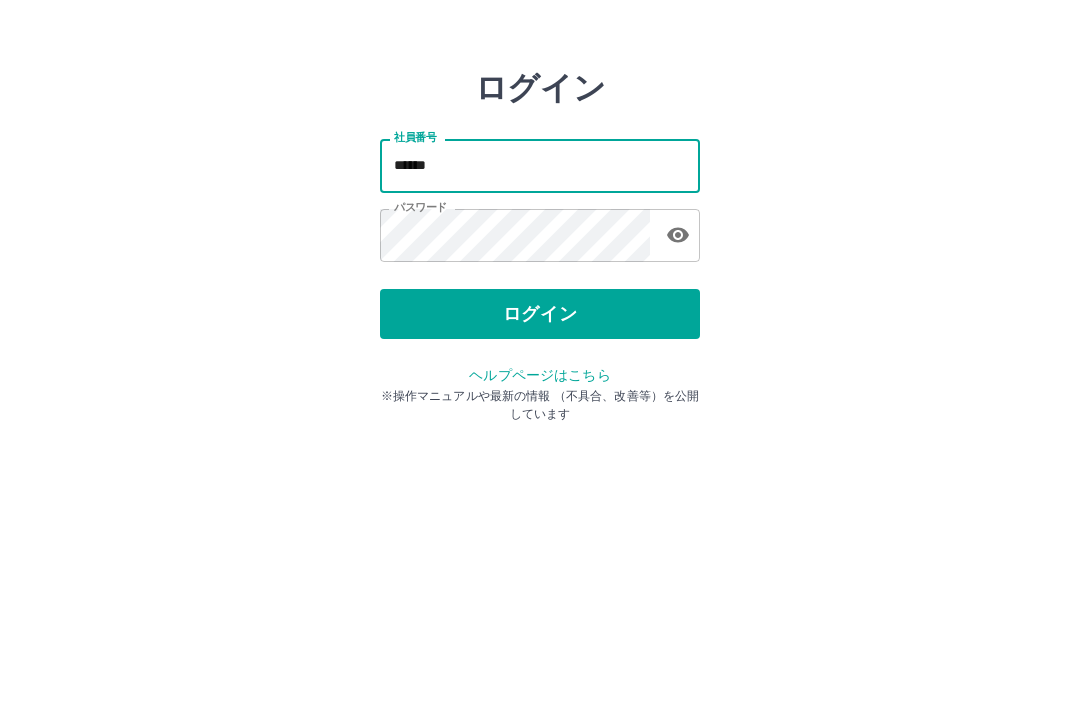 type on "*******" 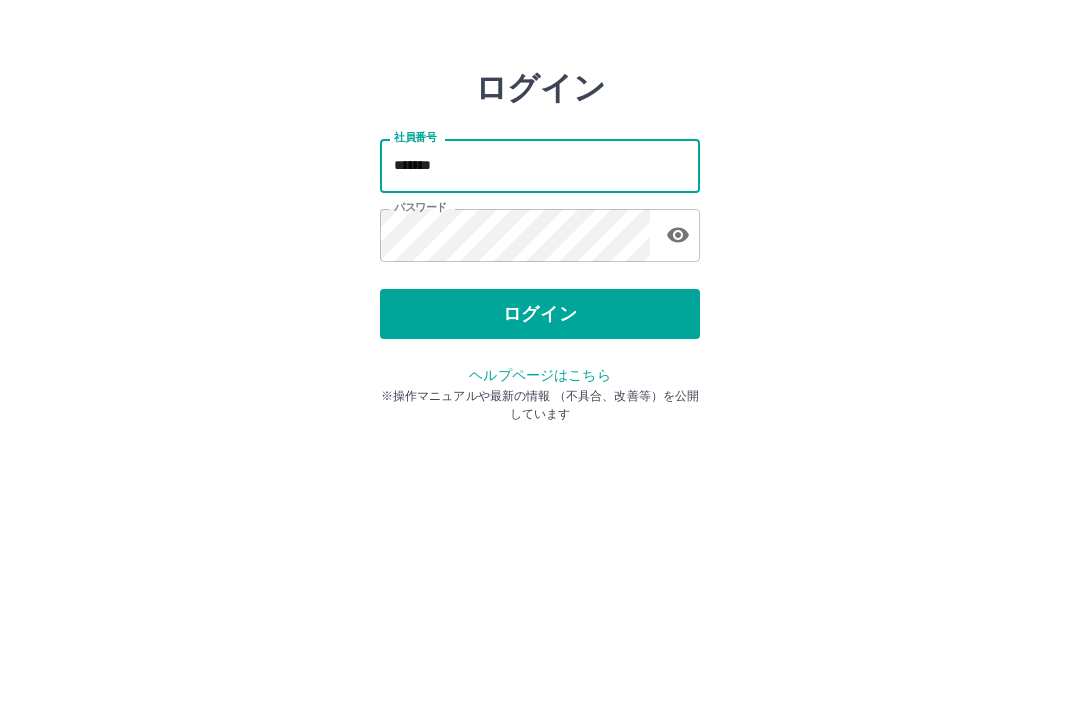 click on "*******" at bounding box center (540, 222) 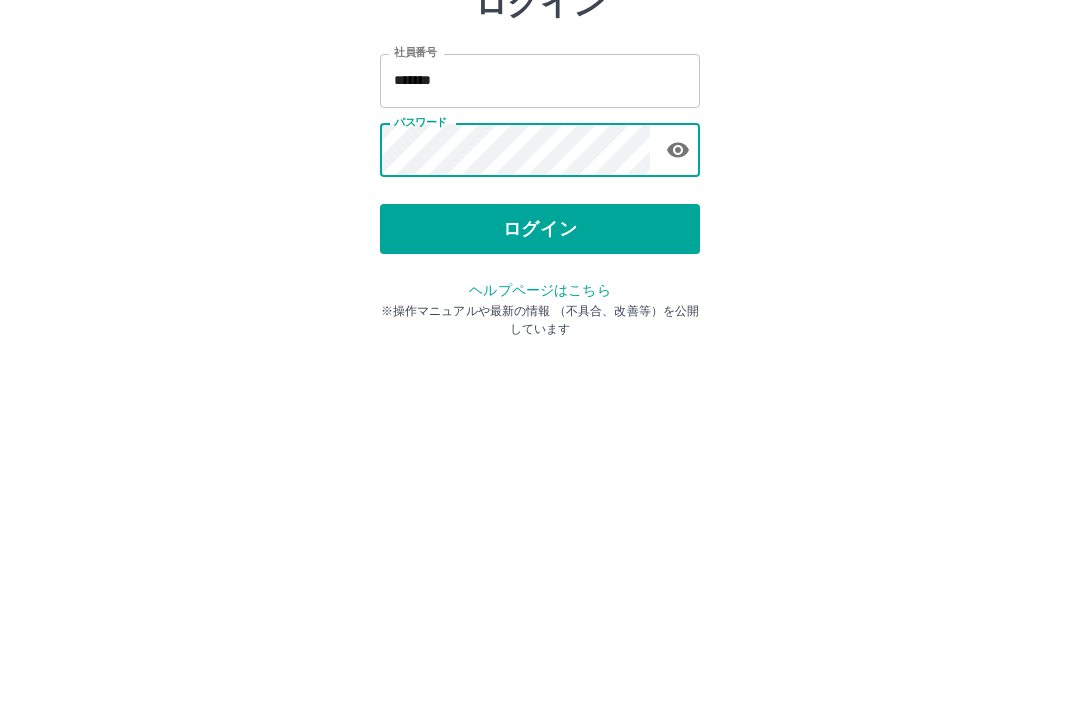 click on "ログイン" at bounding box center (540, 371) 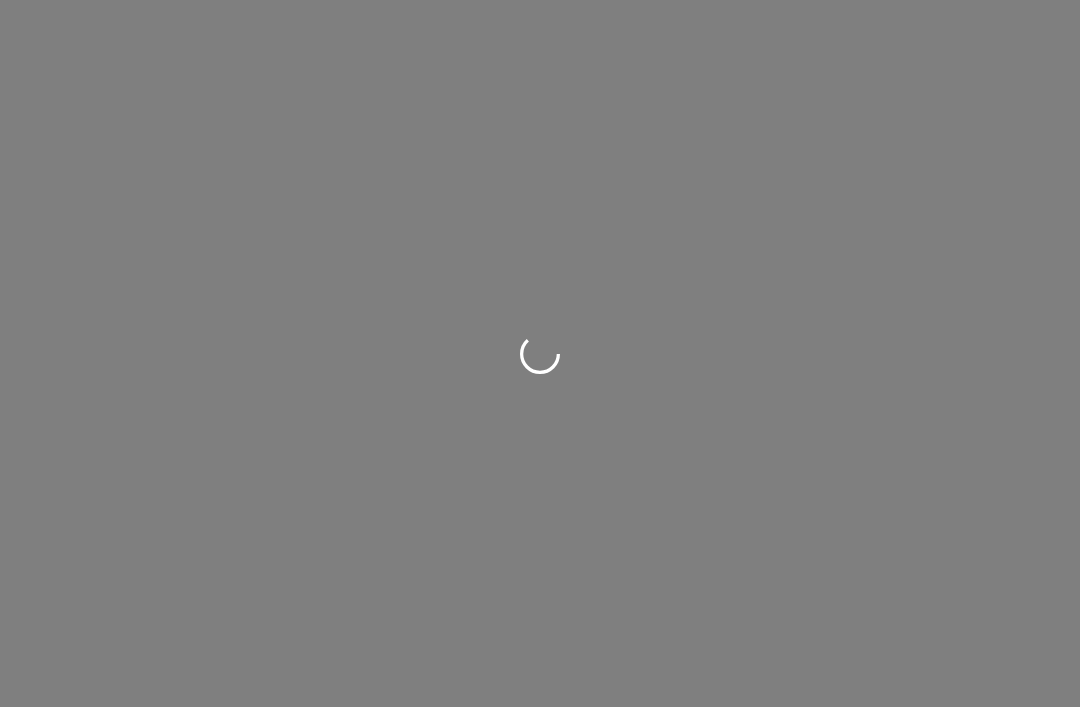 scroll, scrollTop: 0, scrollLeft: 0, axis: both 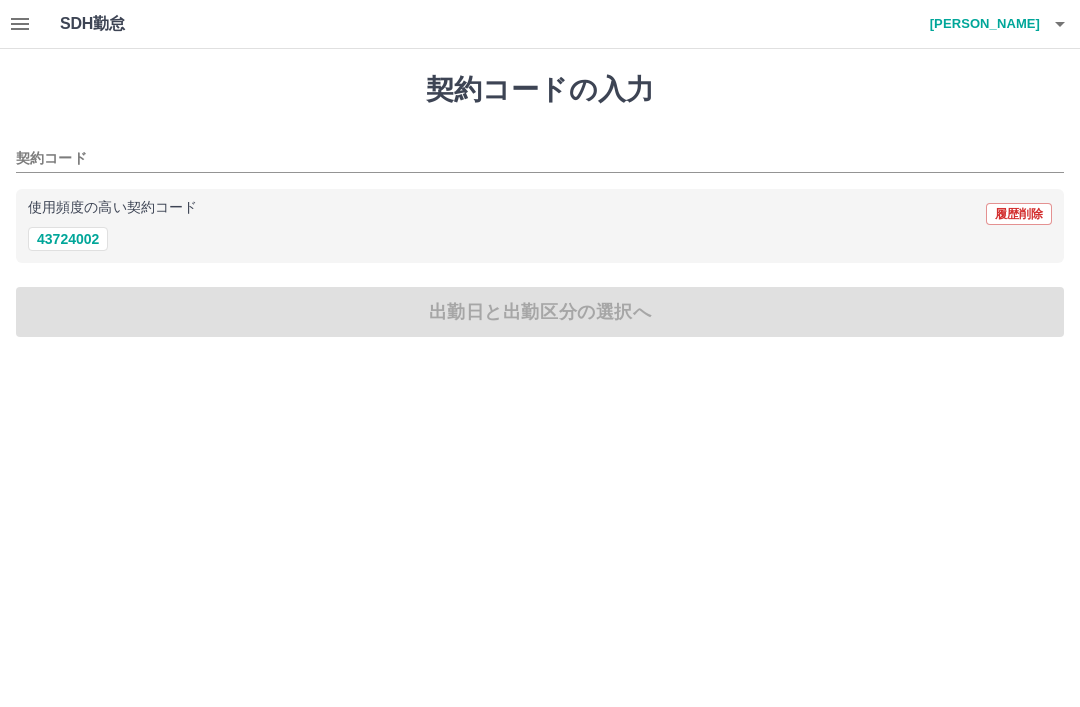 click on "43724002" at bounding box center [68, 239] 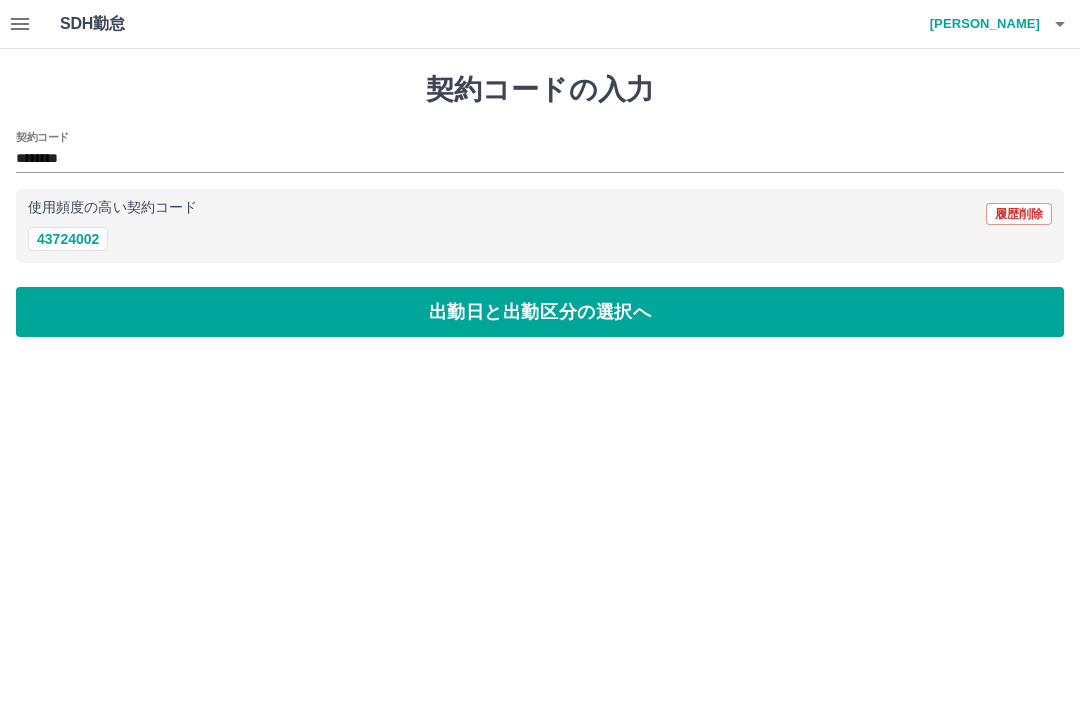 click on "43724002" at bounding box center [68, 239] 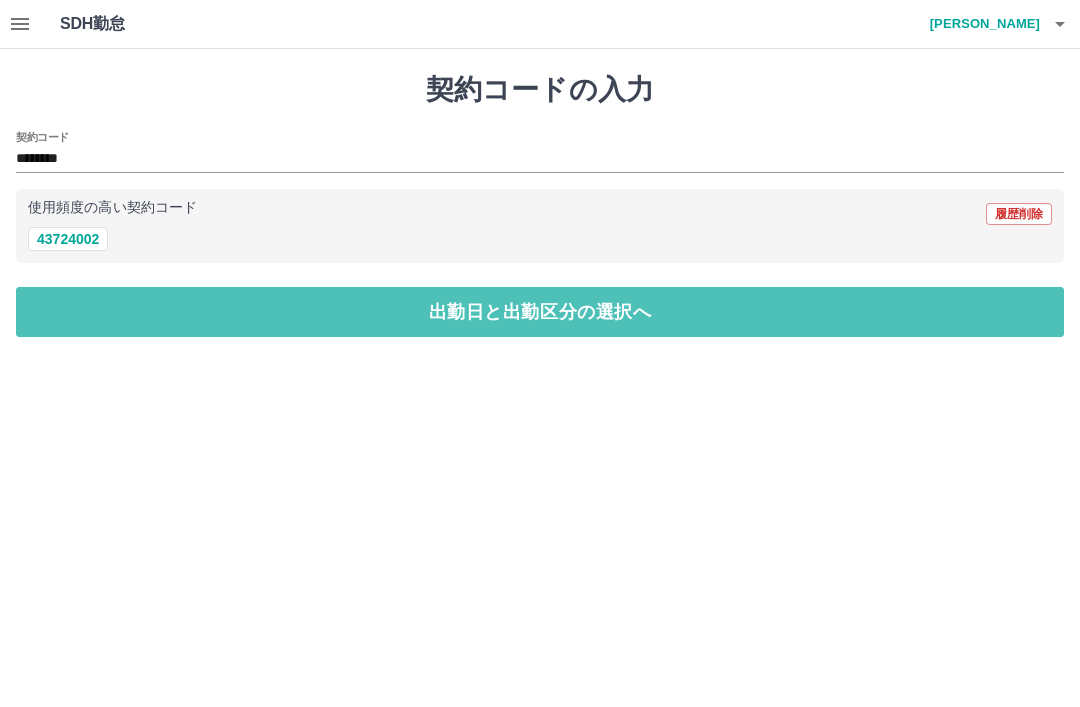 click on "出勤日と出勤区分の選択へ" at bounding box center (540, 312) 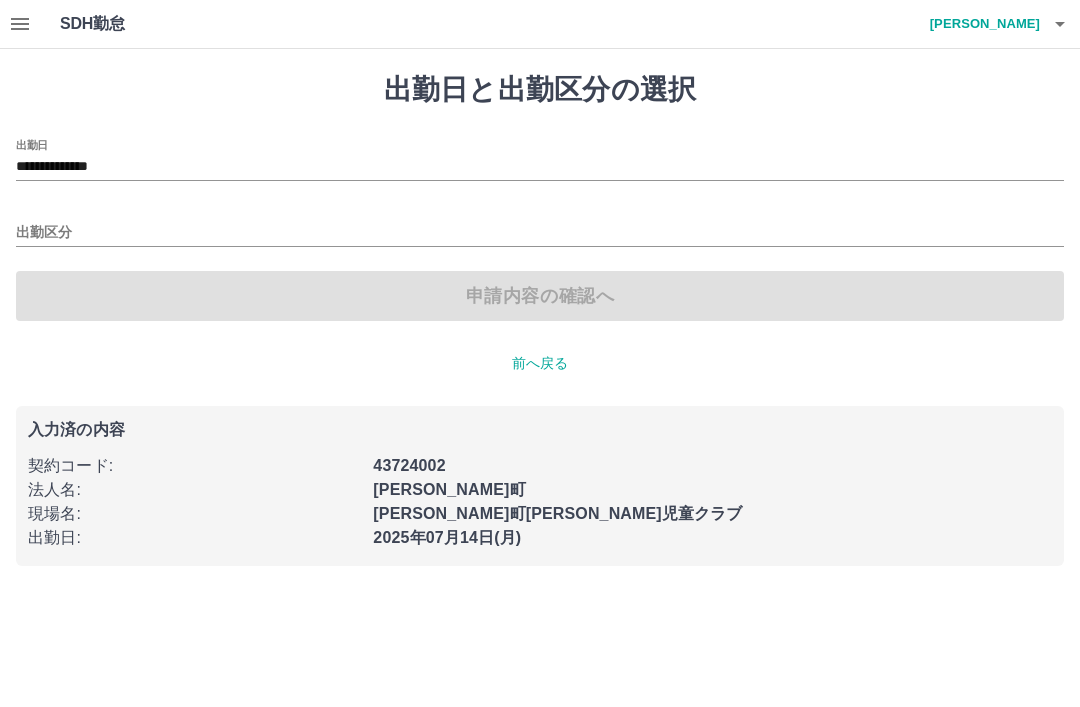 click on "**********" at bounding box center (540, 230) 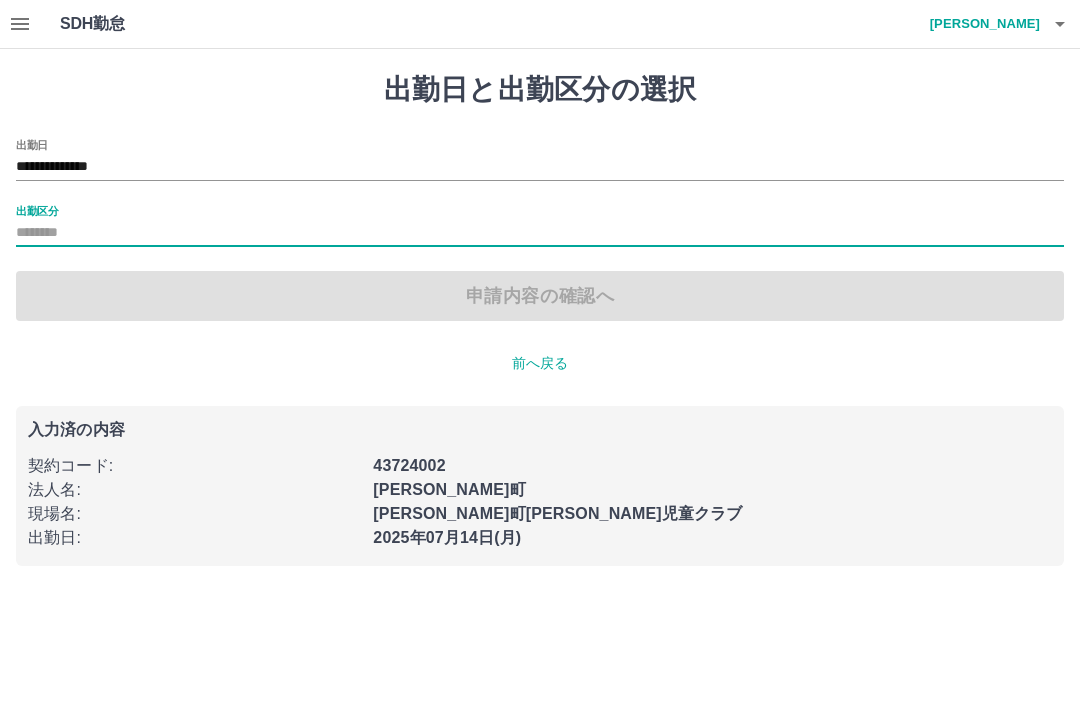 click on "出勤区分" at bounding box center [37, 210] 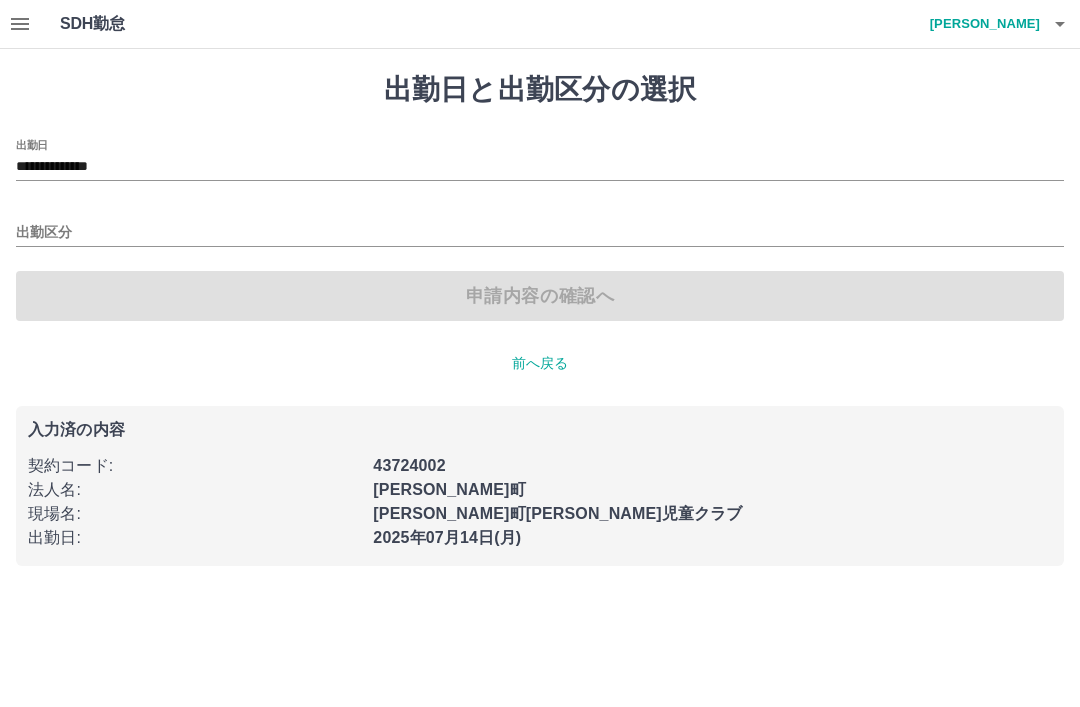 click on "出勤区分" at bounding box center [540, 233] 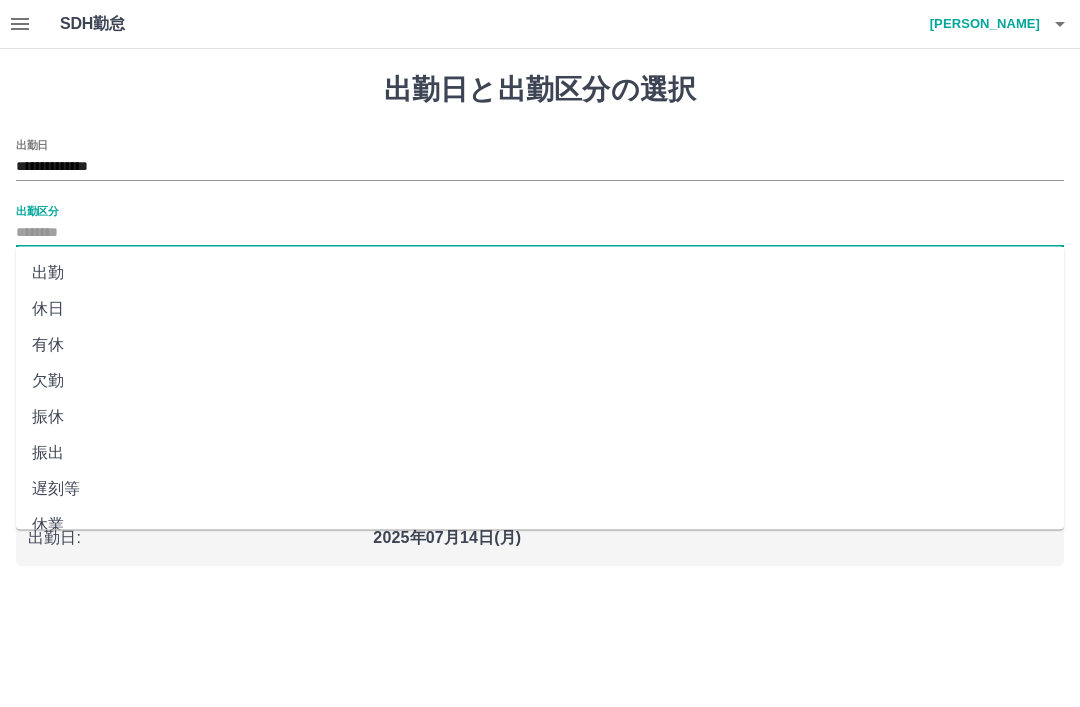 click on "出勤" at bounding box center [540, 273] 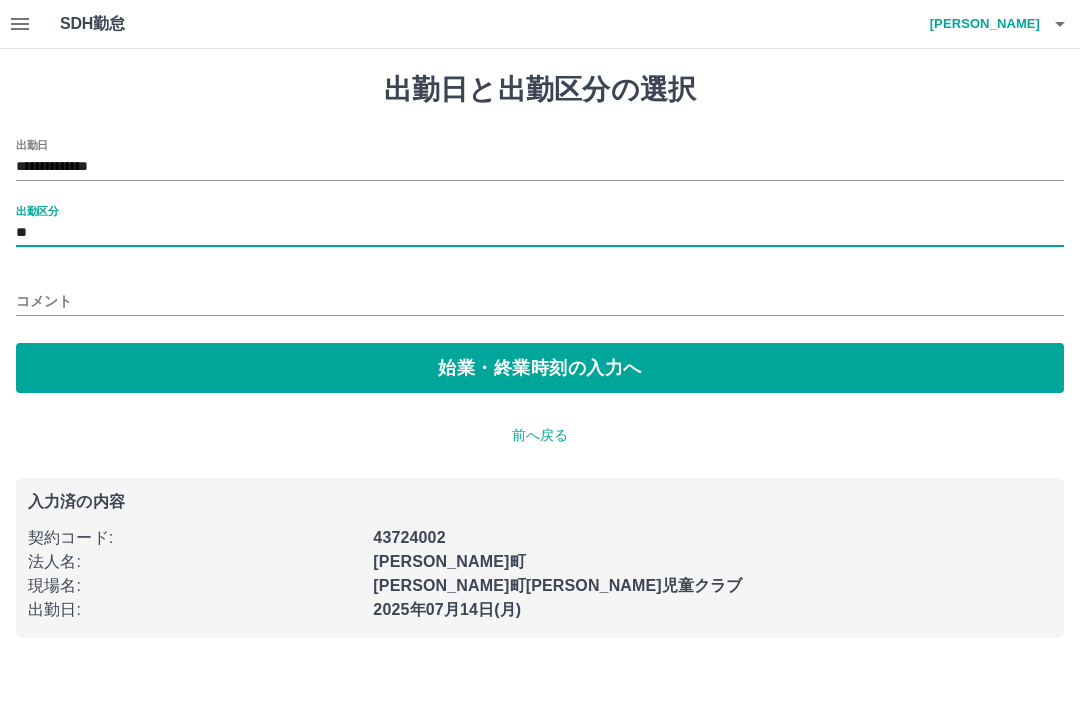 click on "**********" at bounding box center [540, 266] 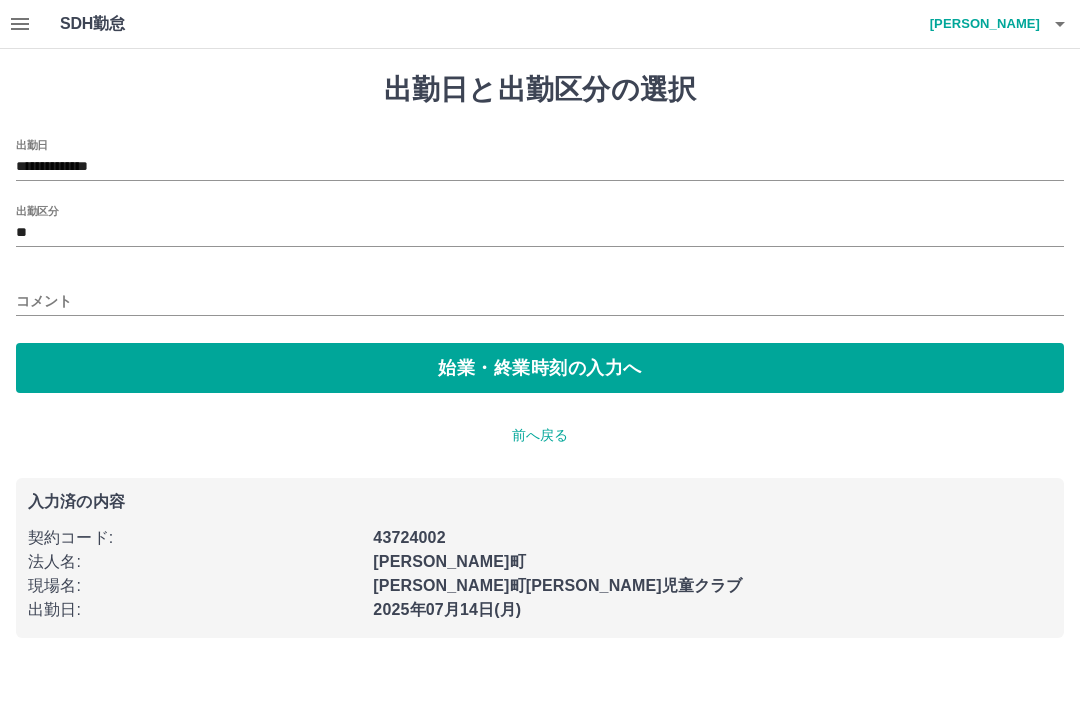 click on "出勤区分" at bounding box center [37, 210] 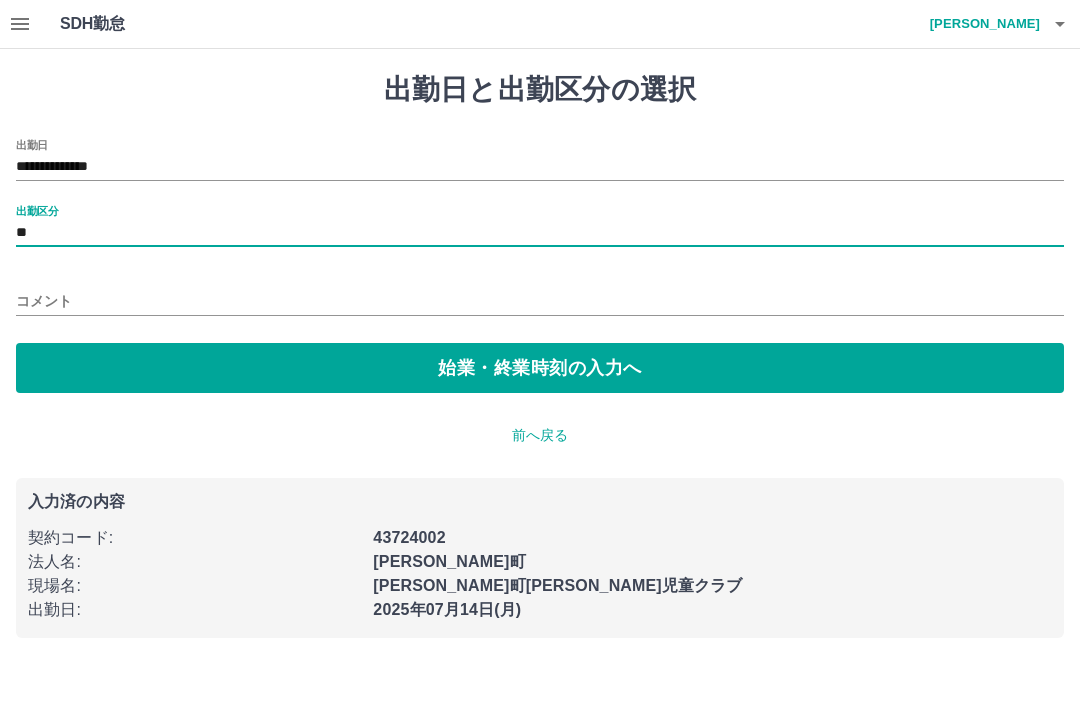 click on "始業・終業時刻の入力へ" at bounding box center (540, 368) 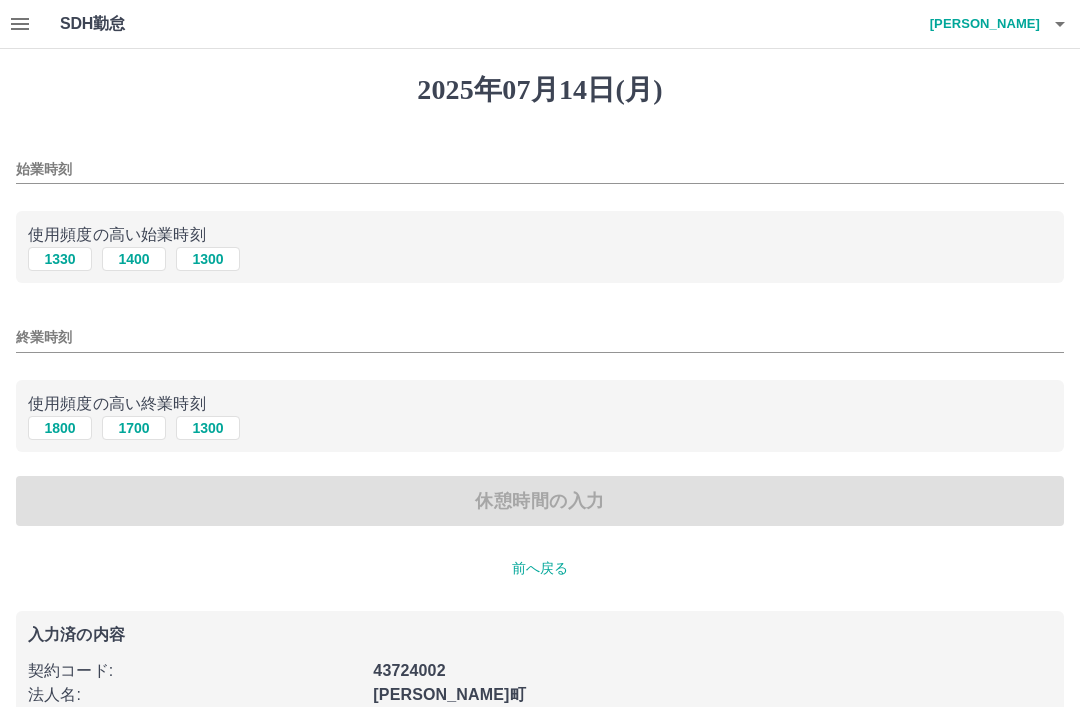 click on "1300" at bounding box center (208, 259) 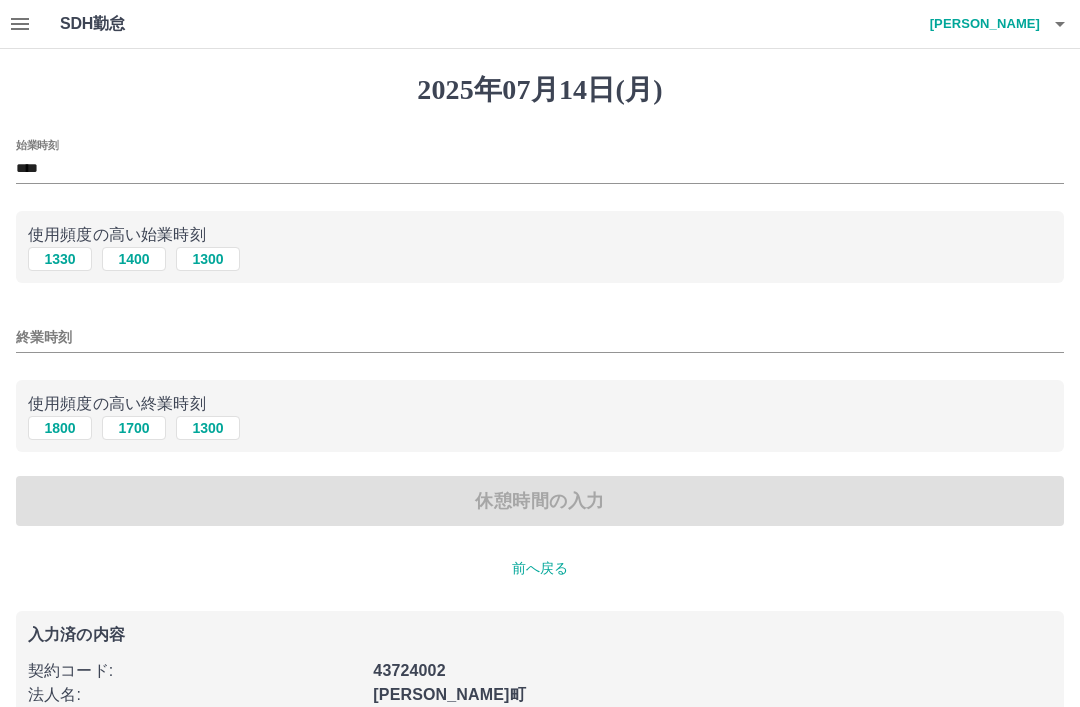 click on "1800" at bounding box center (60, 428) 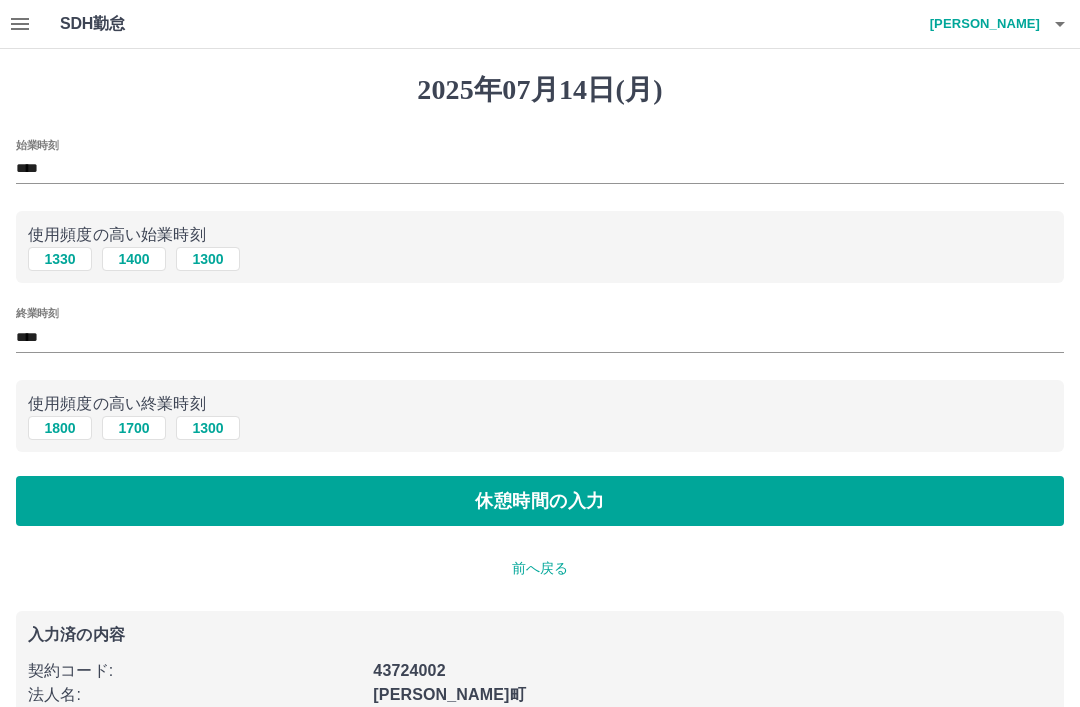 click on "休憩時間の入力" at bounding box center (540, 501) 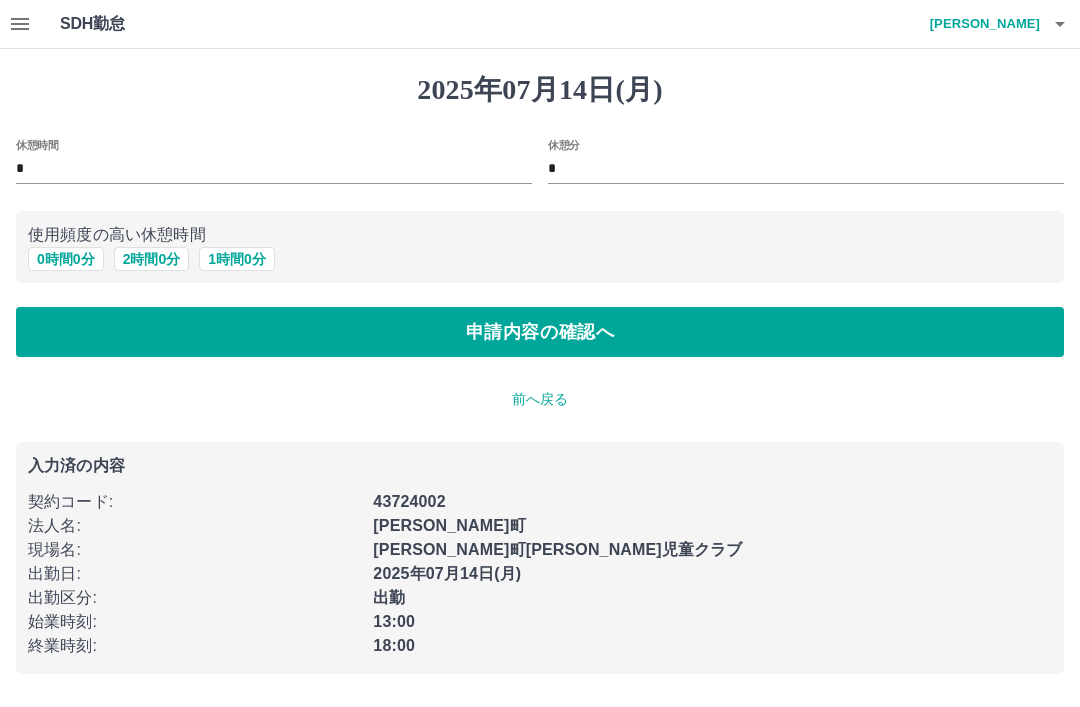 click on "申請内容の確認へ" at bounding box center [540, 332] 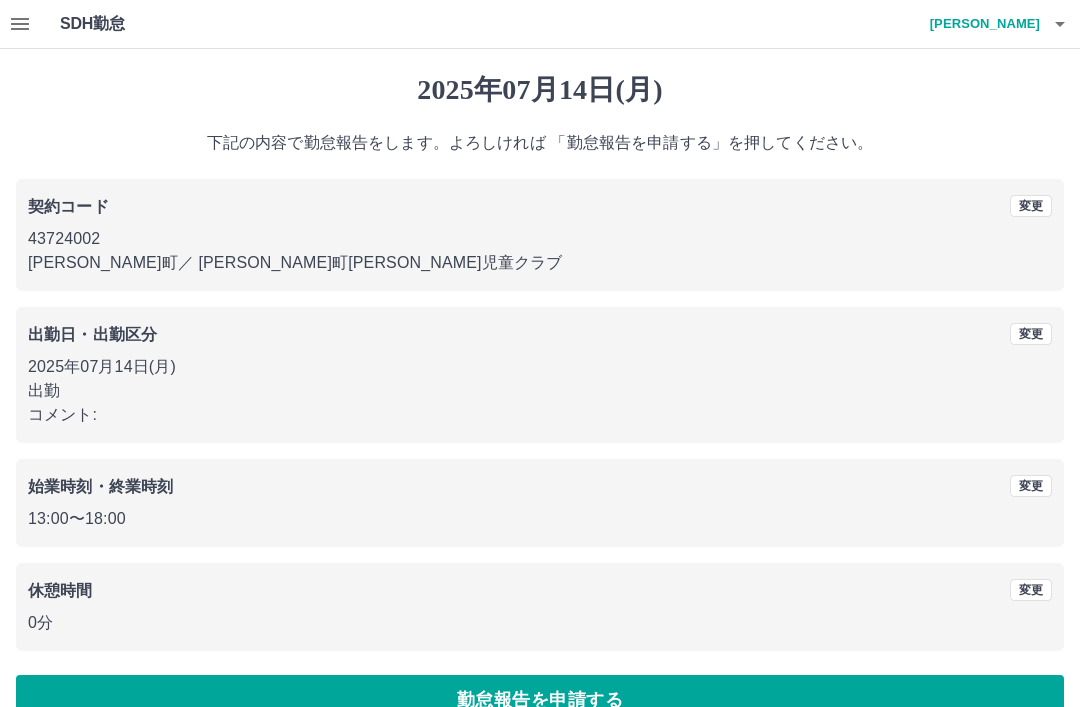 scroll, scrollTop: 41, scrollLeft: 0, axis: vertical 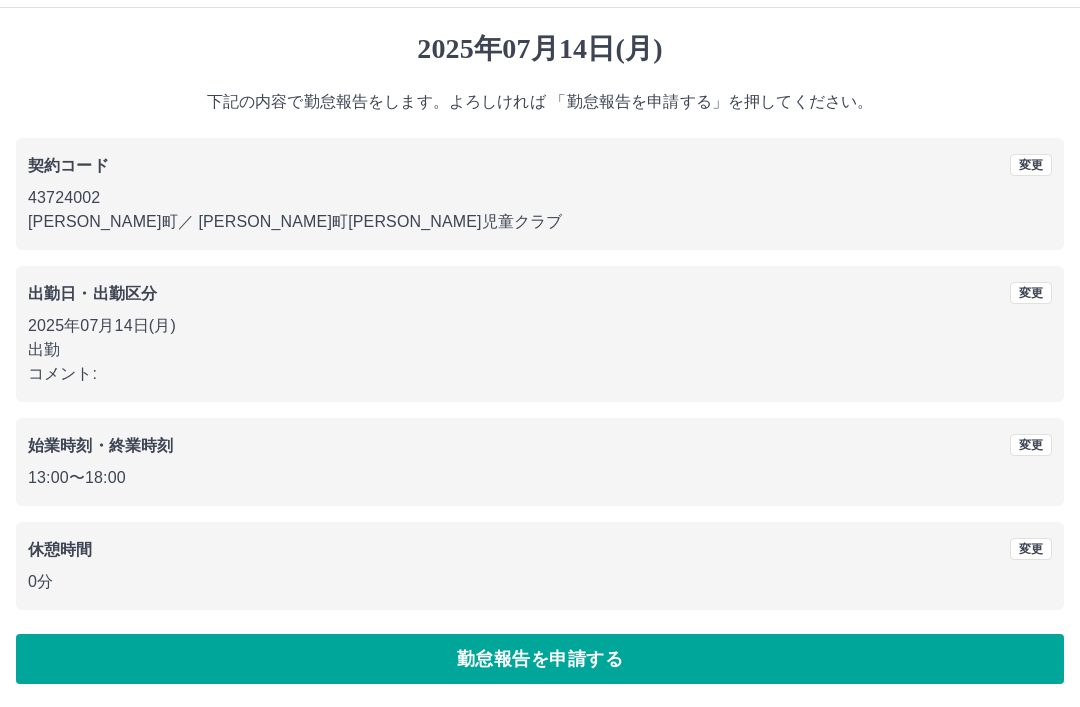 click on "勤怠報告を申請する" at bounding box center [540, 659] 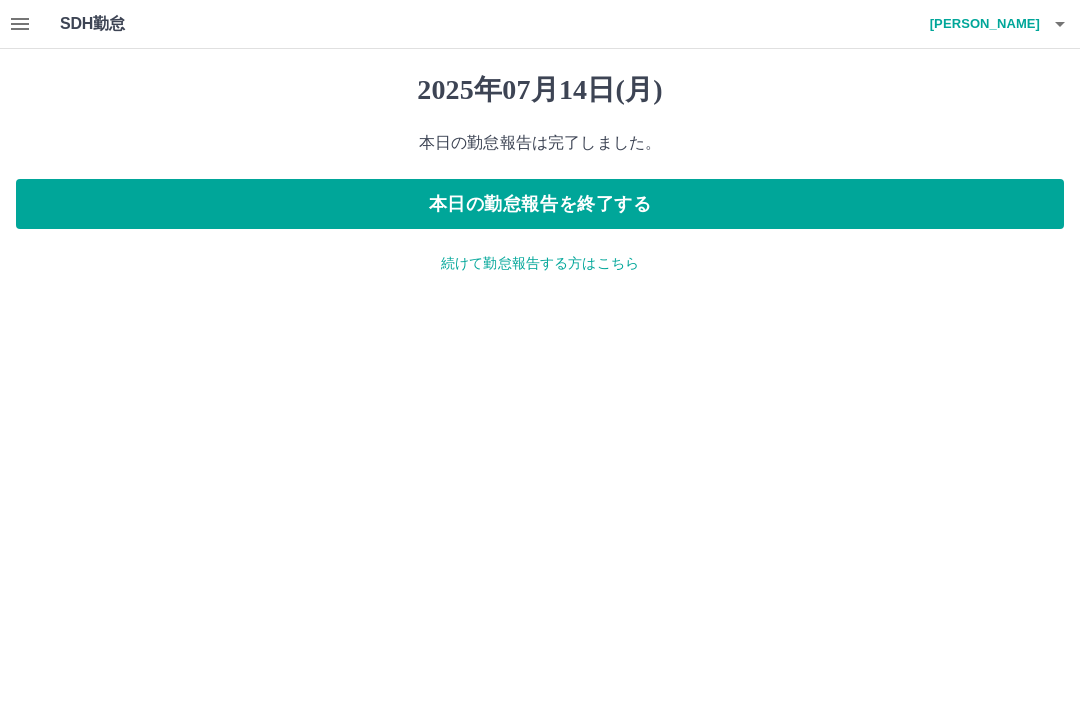scroll, scrollTop: 0, scrollLeft: 0, axis: both 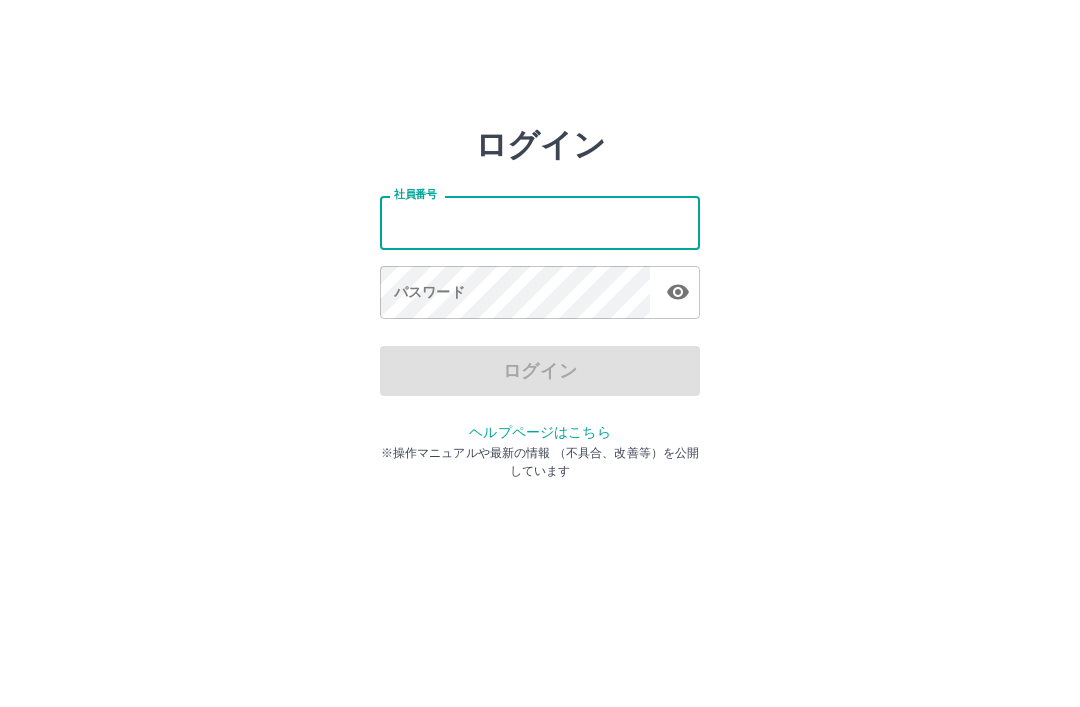 click on "社員番号" at bounding box center (540, 222) 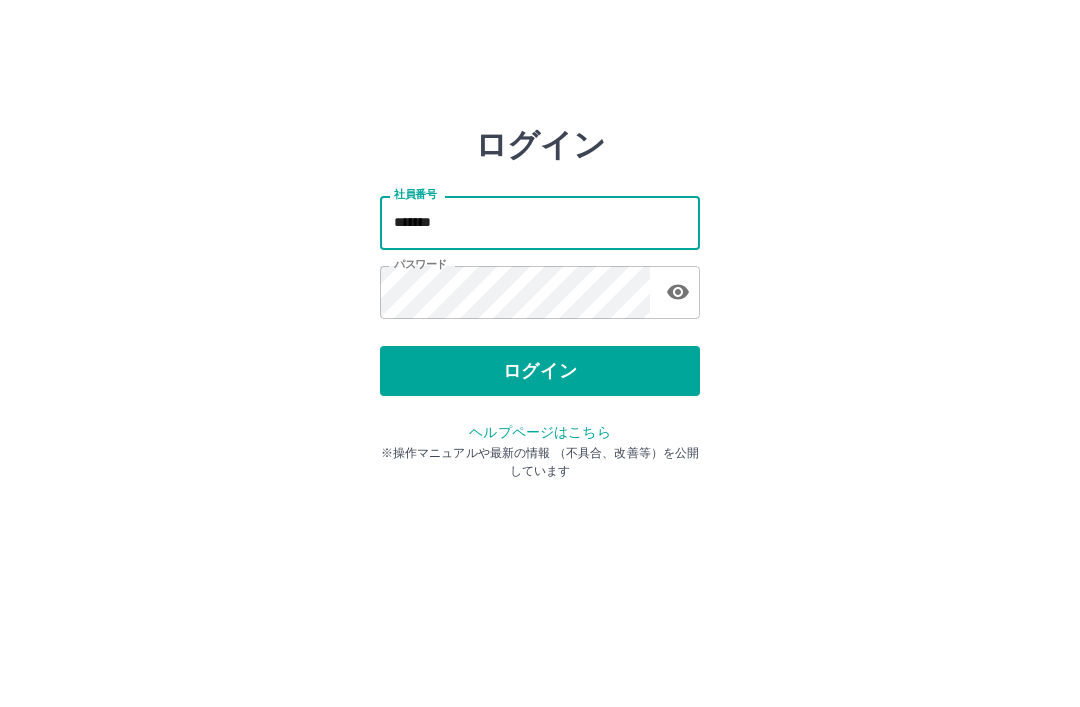 click on "*******" at bounding box center (540, 222) 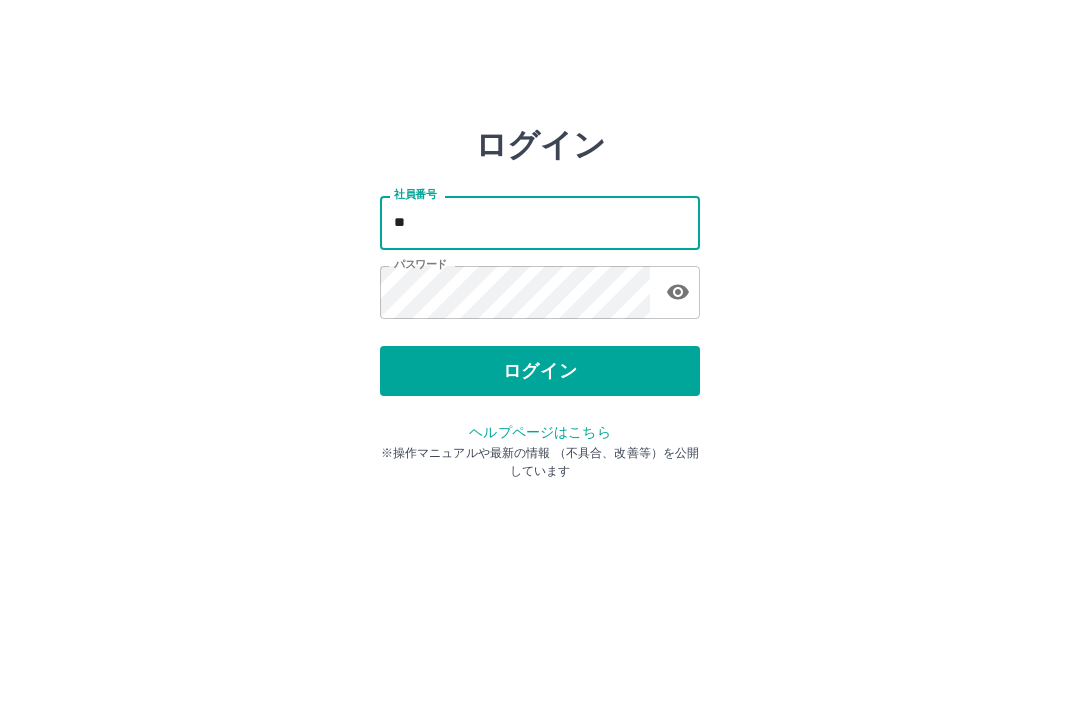type on "*" 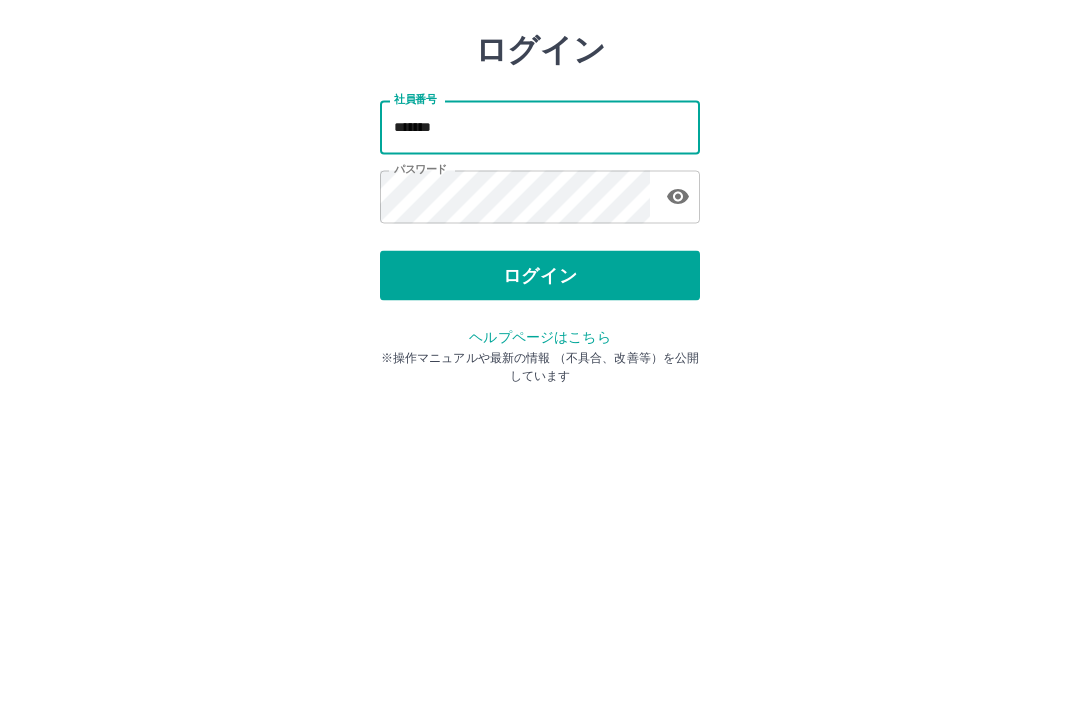 type on "*******" 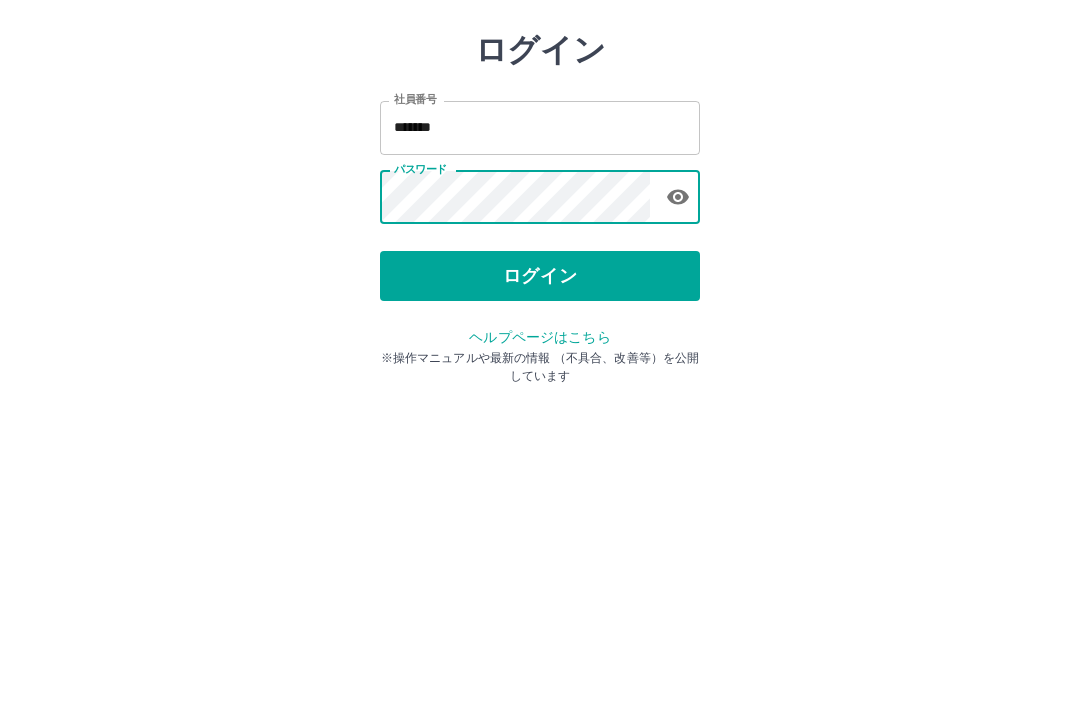 click on "ログイン" at bounding box center [540, 371] 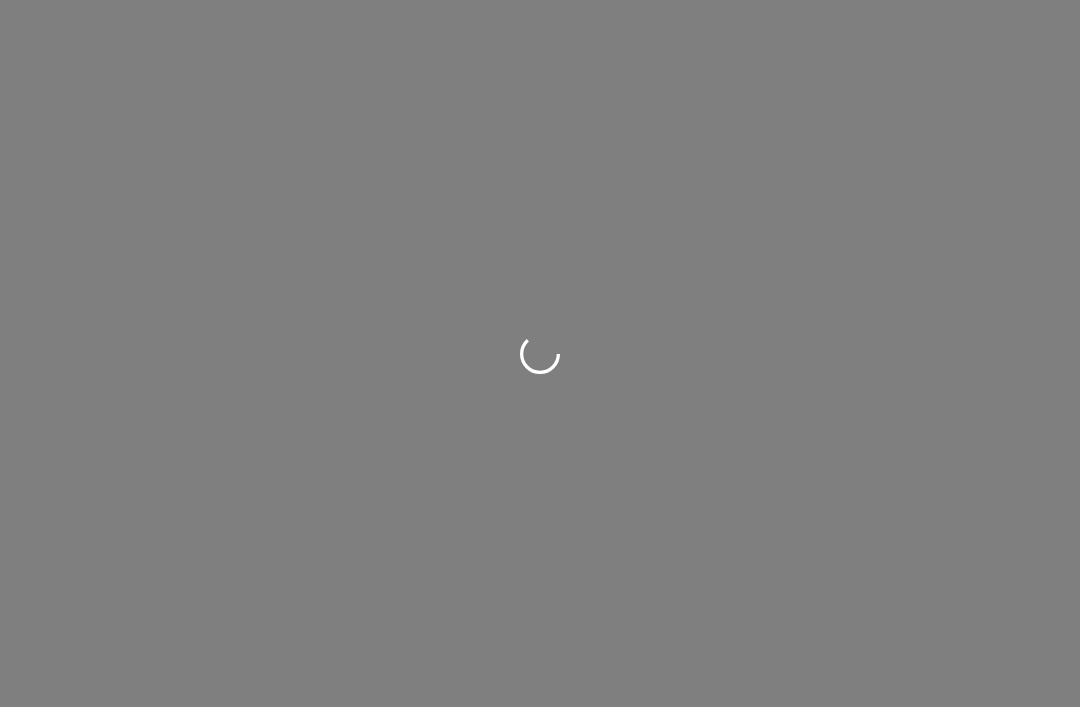 scroll, scrollTop: 0, scrollLeft: 0, axis: both 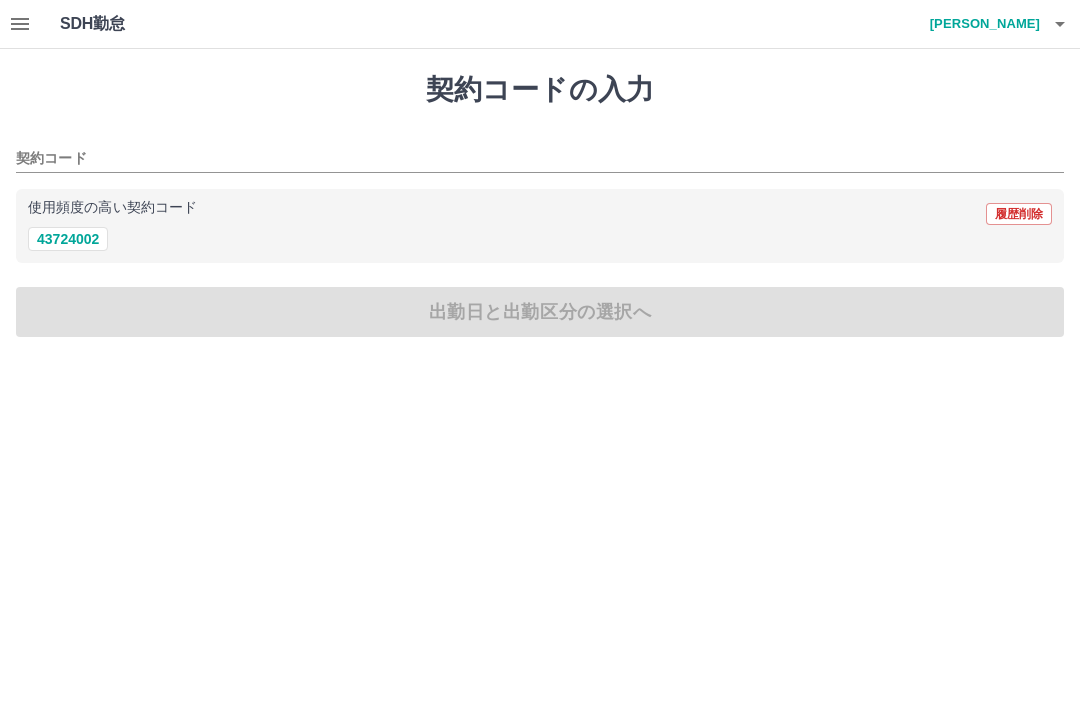 click on "43724002" at bounding box center [68, 239] 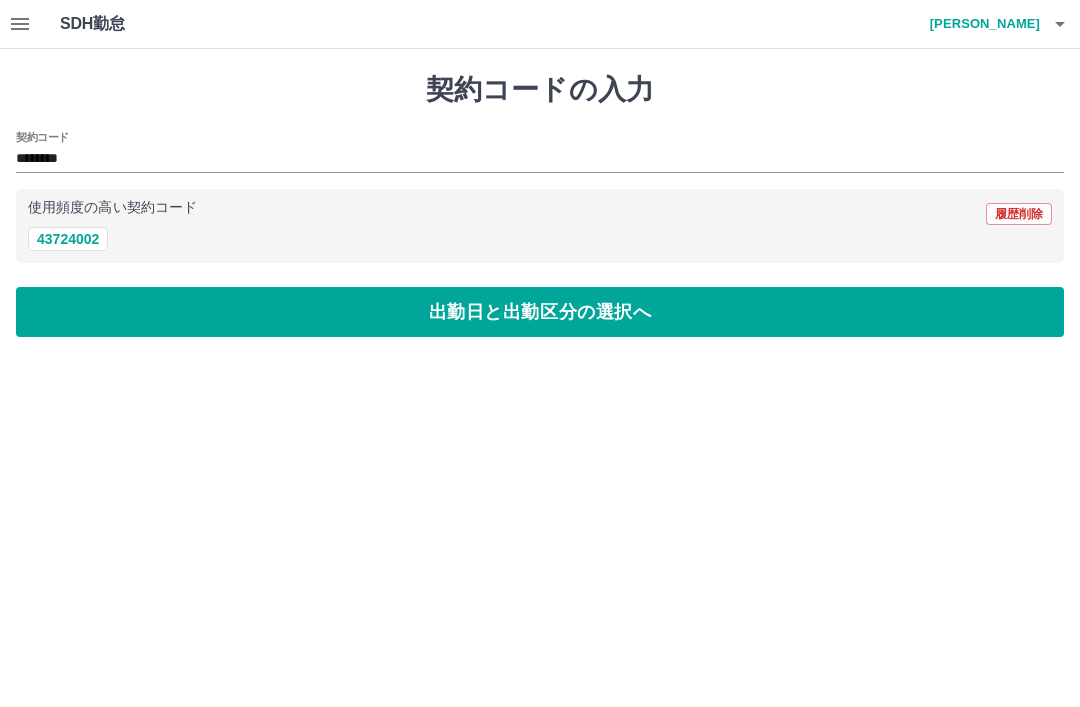 click on "出勤日と出勤区分の選択へ" at bounding box center [540, 312] 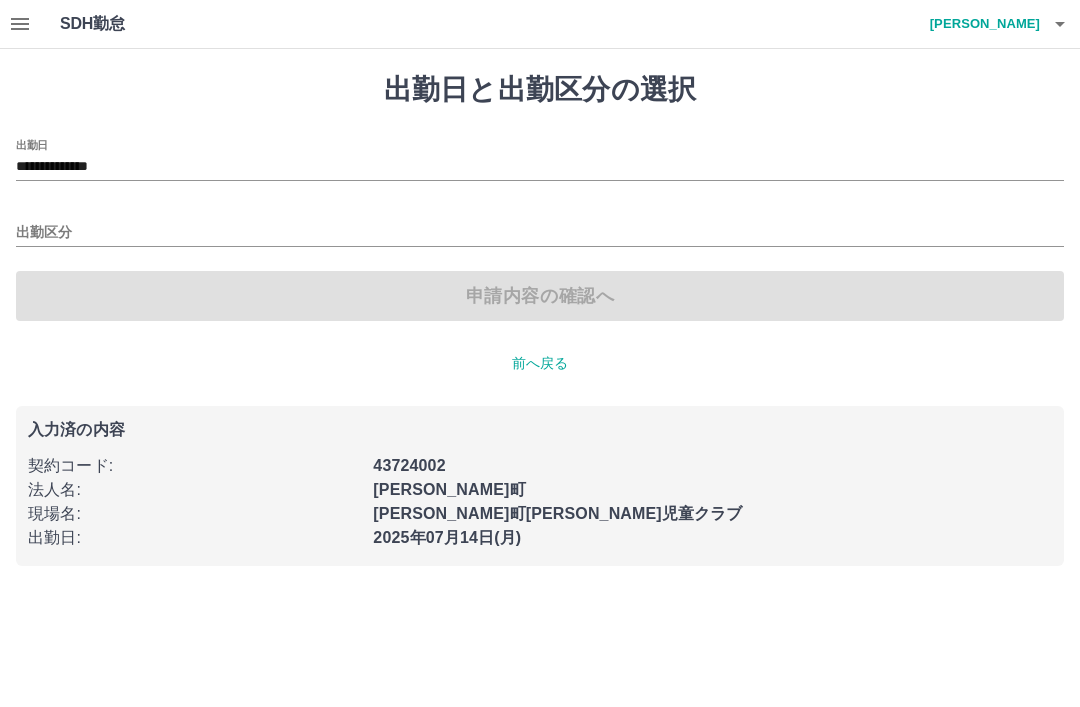click on "出勤区分" at bounding box center (540, 233) 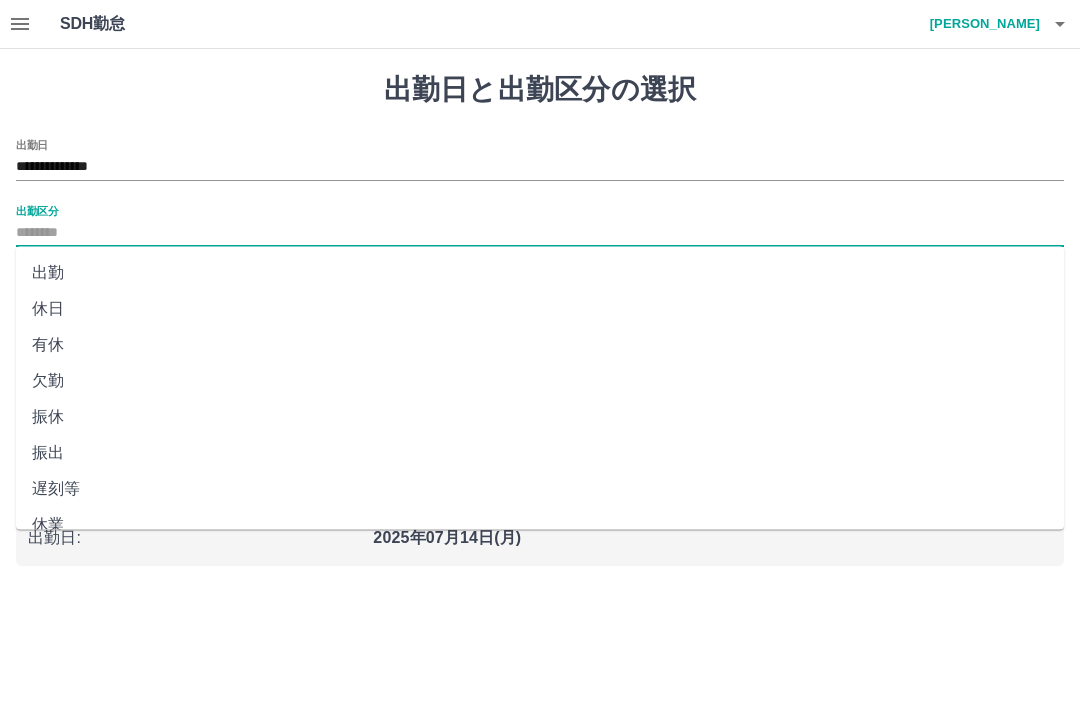 click on "出勤" at bounding box center [540, 273] 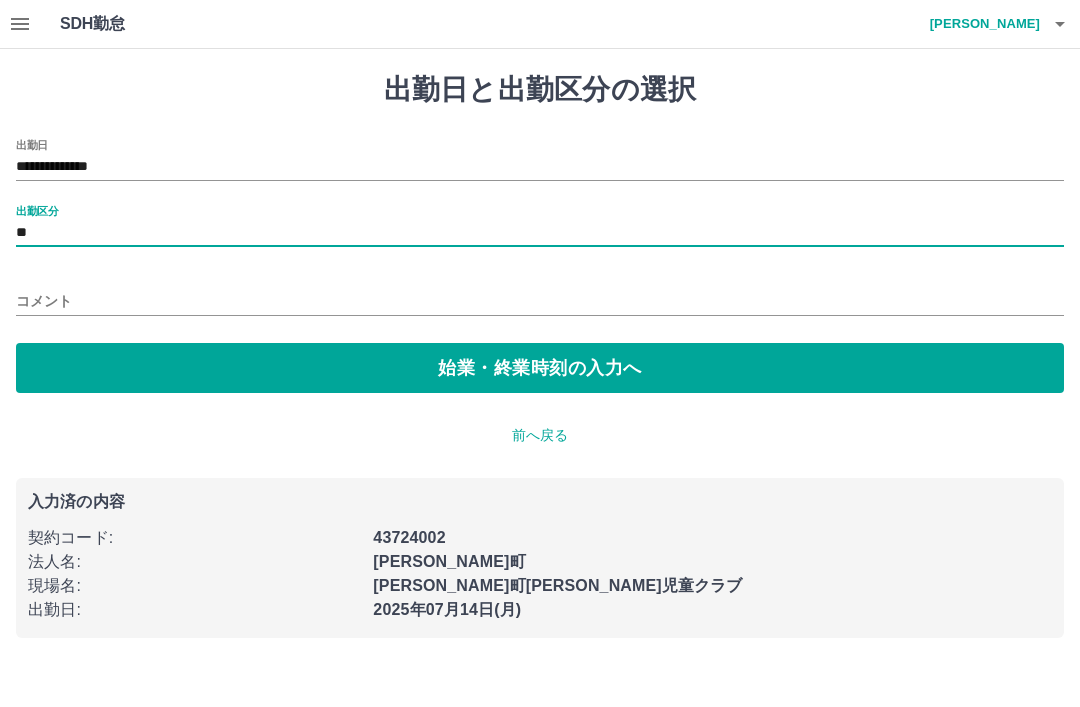 click on "**" at bounding box center (540, 233) 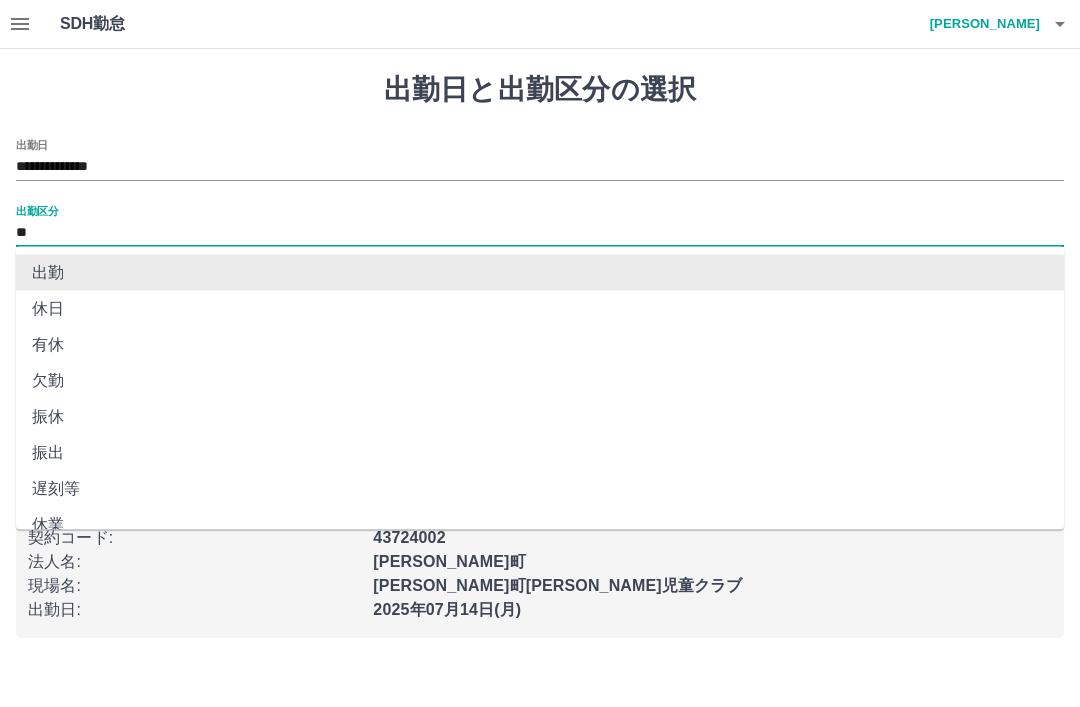 click on "出勤" at bounding box center (540, 273) 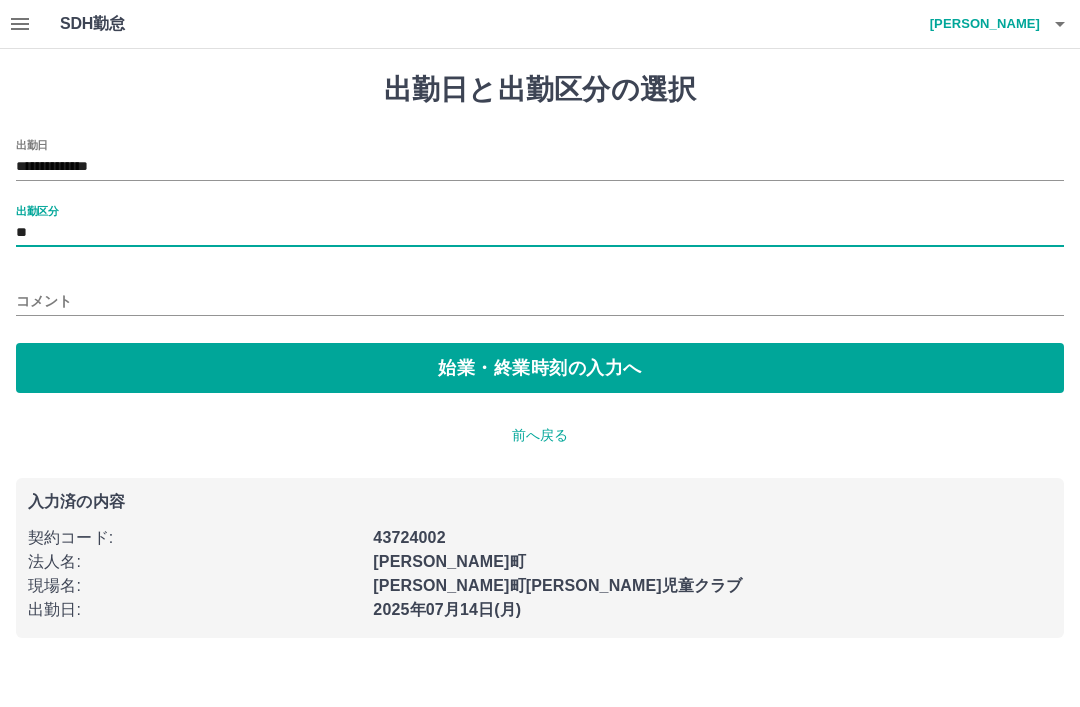 click on "始業・終業時刻の入力へ" at bounding box center [540, 368] 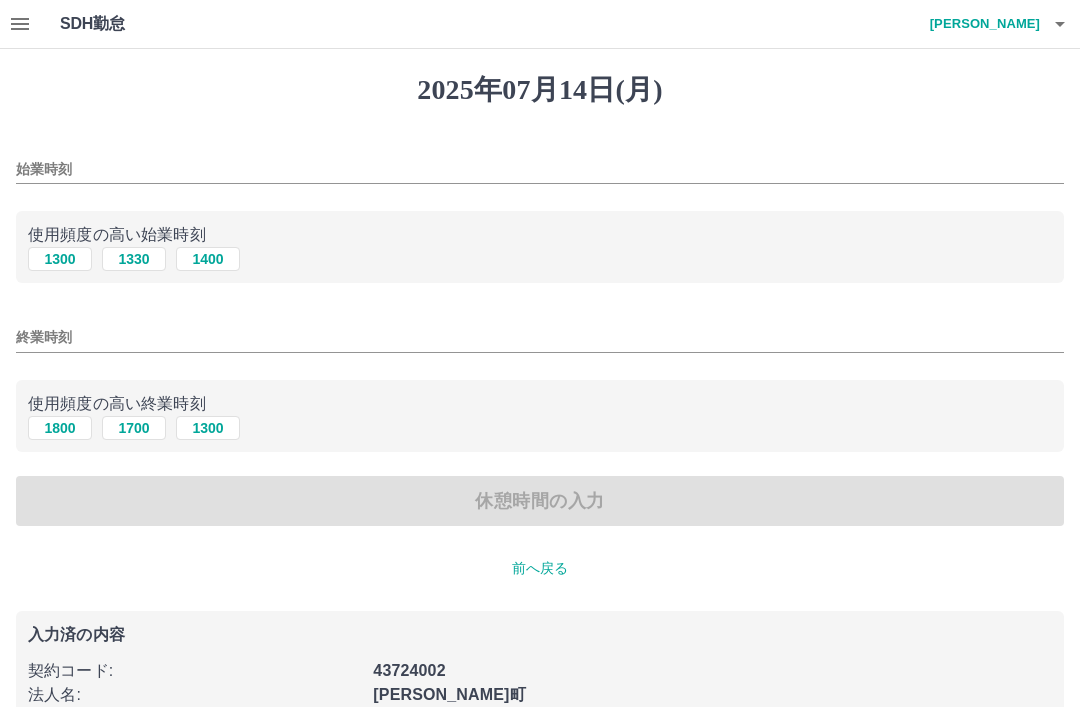 click on "1400" at bounding box center (208, 259) 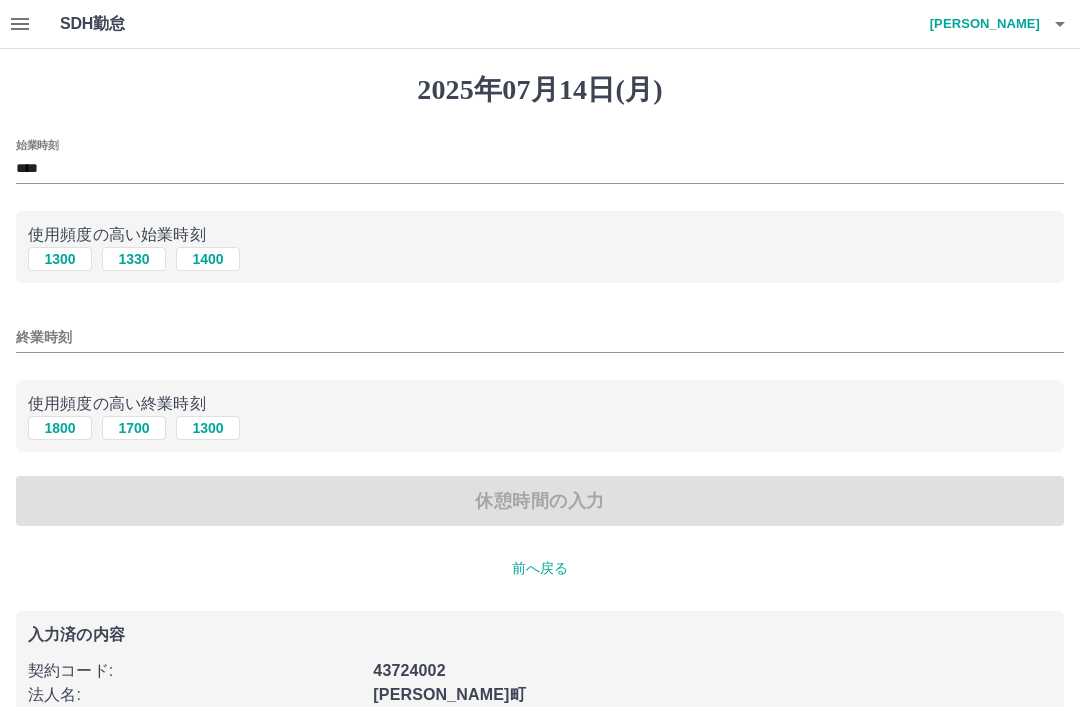 click on "1800" at bounding box center (60, 428) 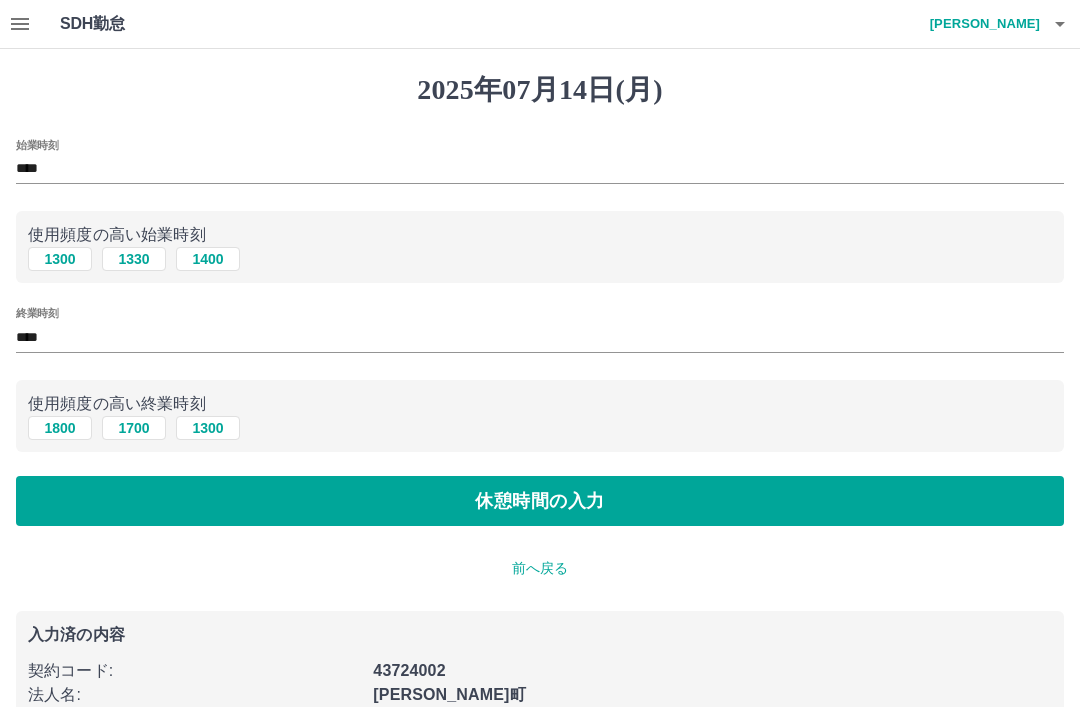 click on "休憩時間の入力" at bounding box center [540, 501] 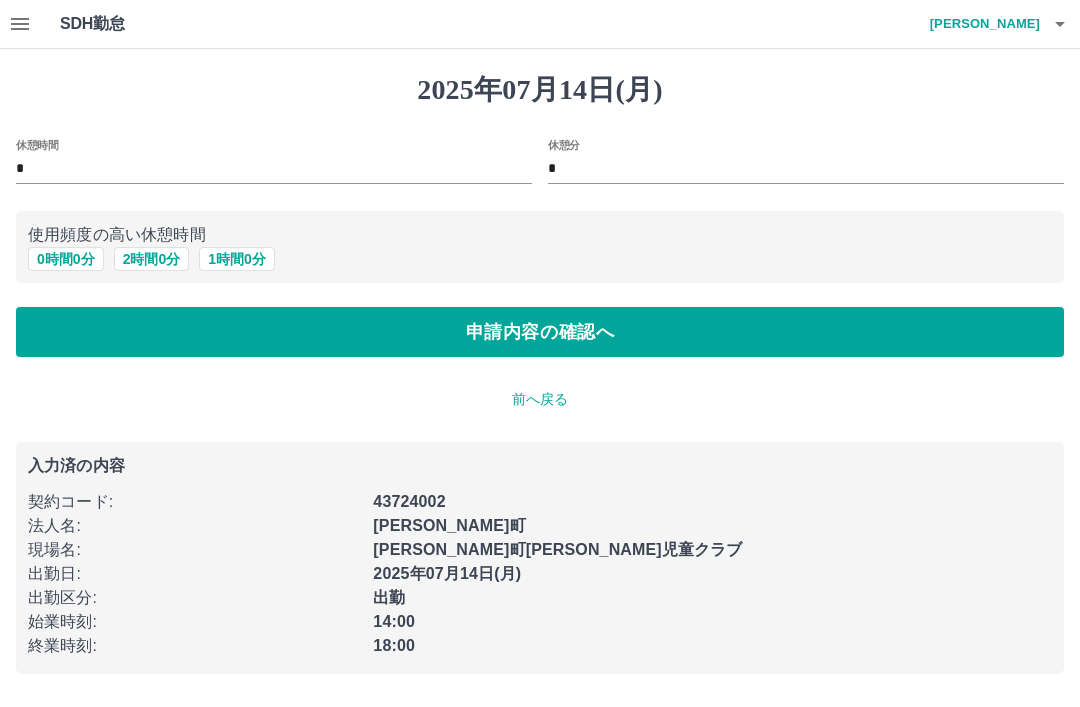 click on "申請内容の確認へ" at bounding box center [540, 332] 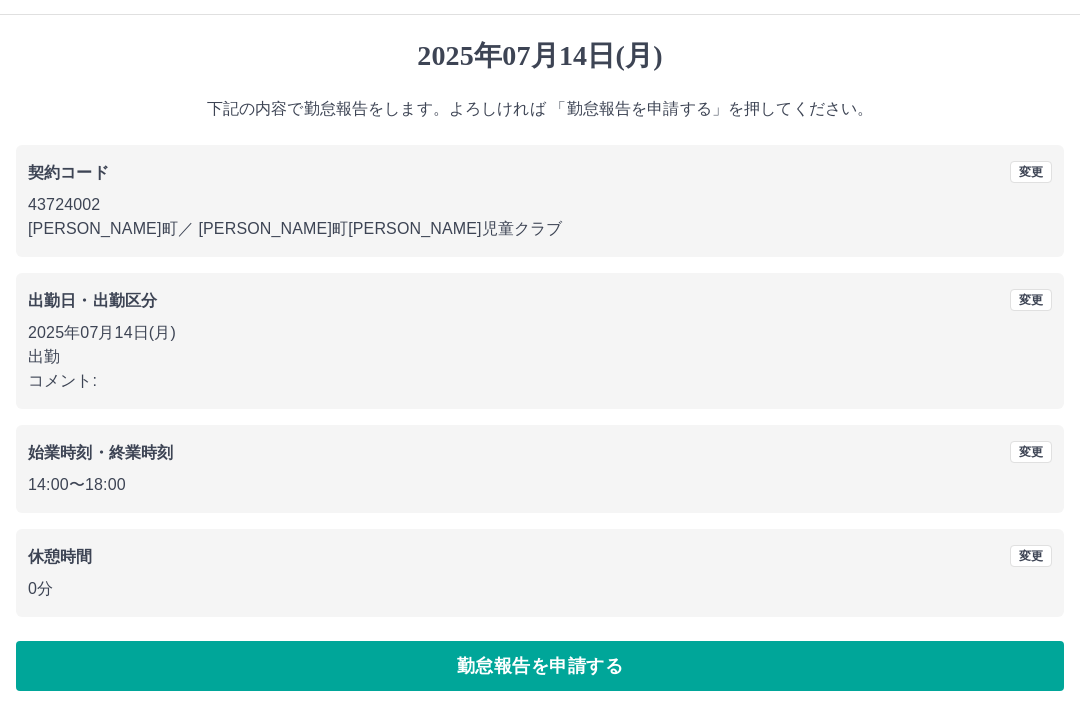 scroll, scrollTop: 41, scrollLeft: 0, axis: vertical 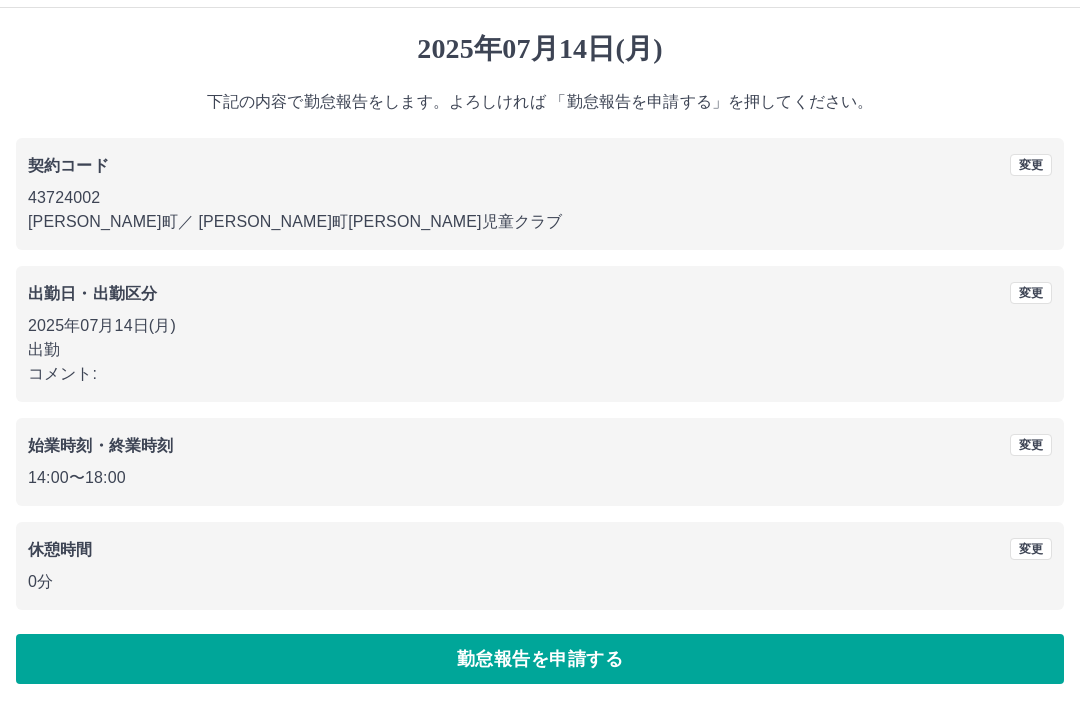 click on "勤怠報告を申請する" at bounding box center (540, 659) 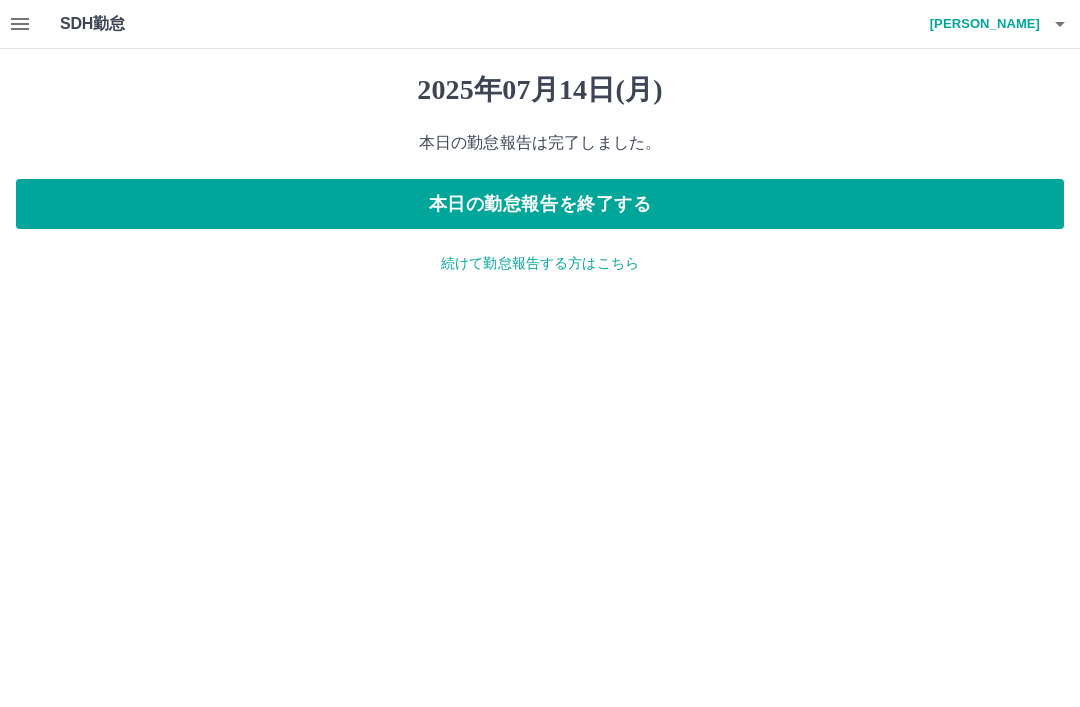 scroll, scrollTop: 0, scrollLeft: 0, axis: both 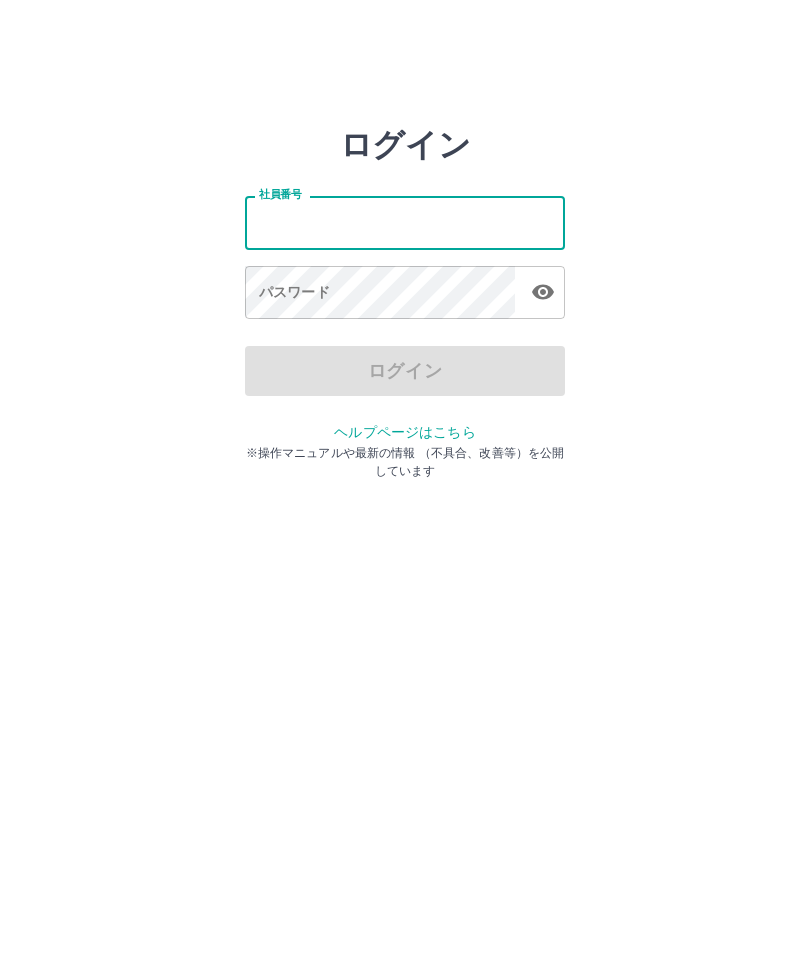 click on "社員番号" at bounding box center [405, 222] 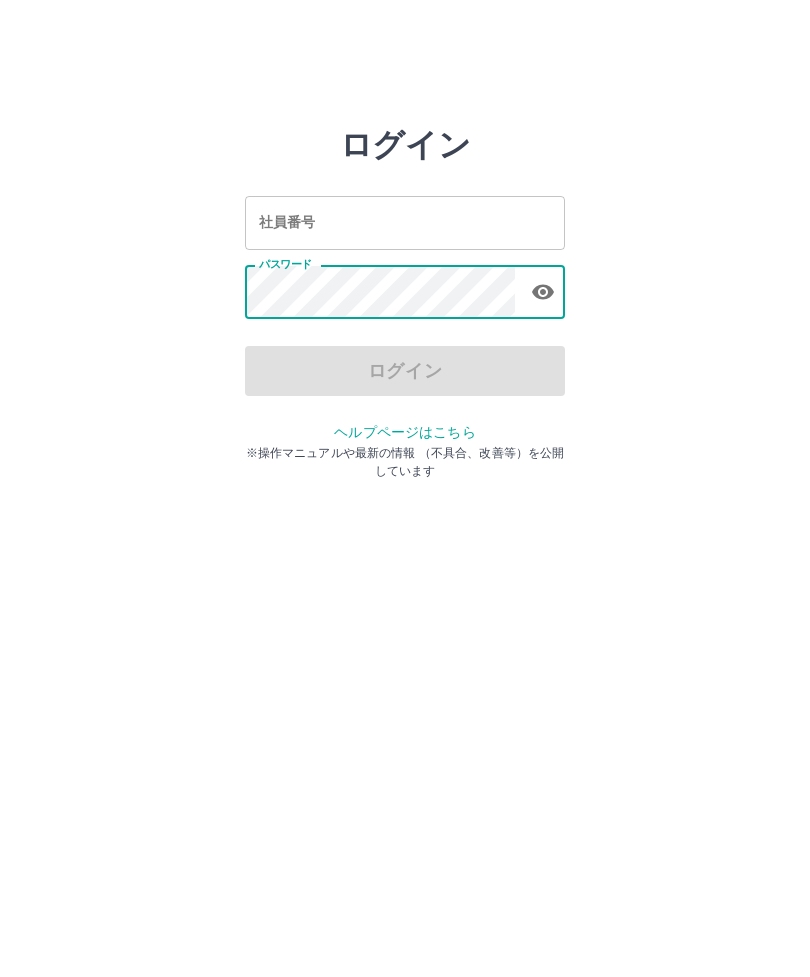 click on "社員番号" at bounding box center [405, 222] 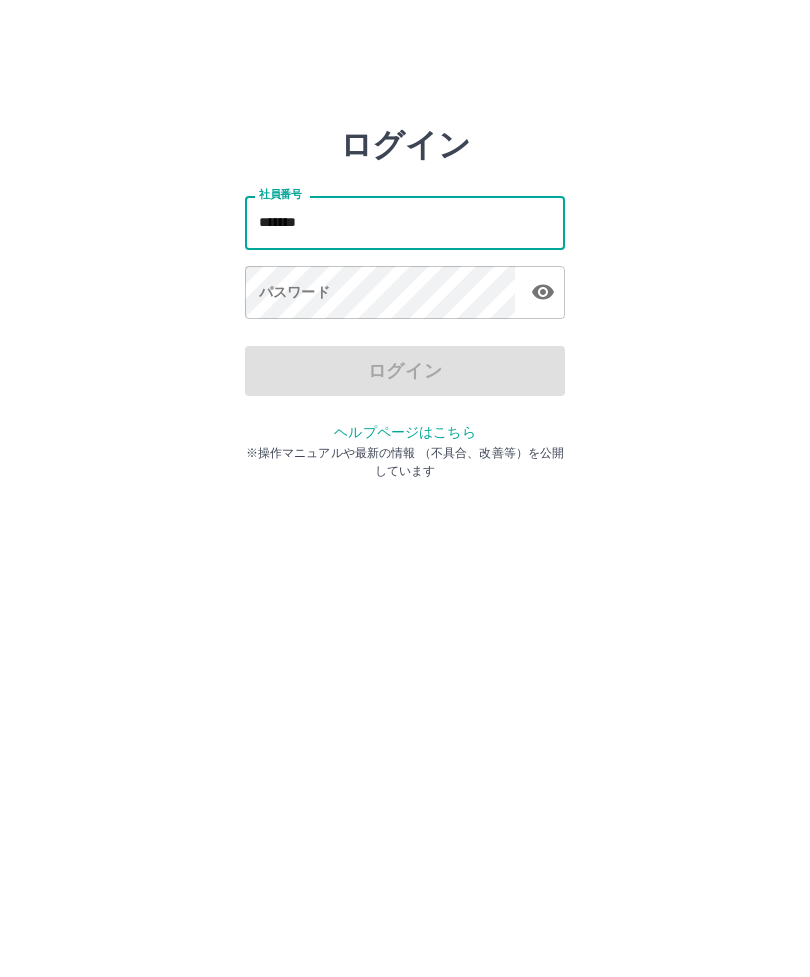 type on "*******" 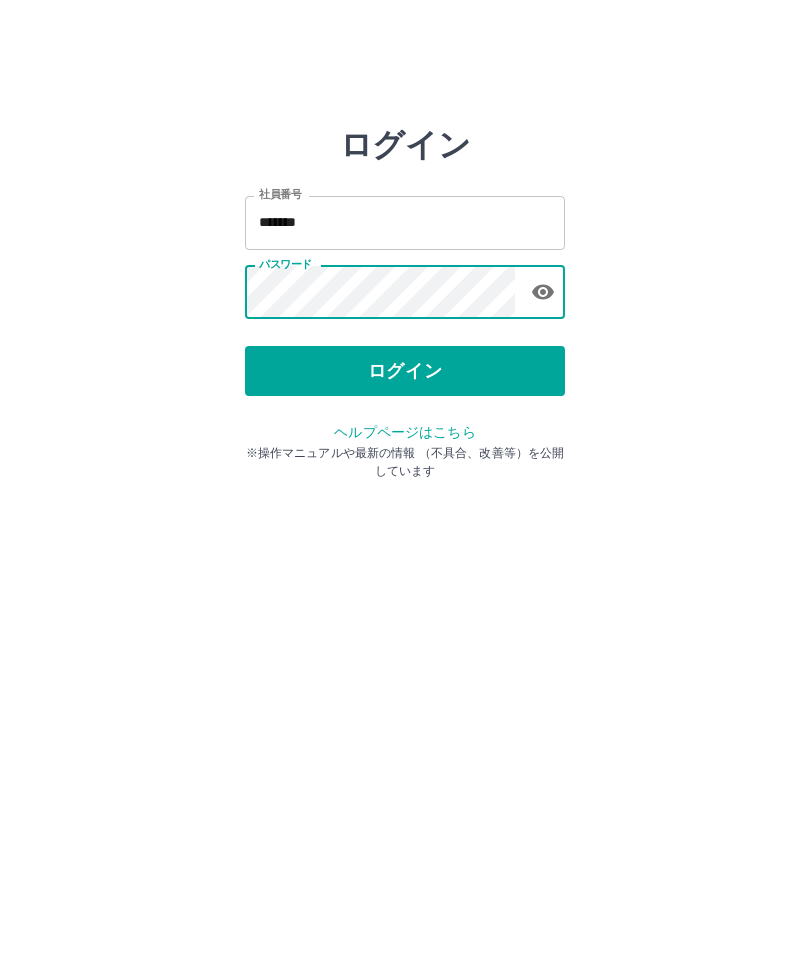click on "ログイン" at bounding box center [405, 371] 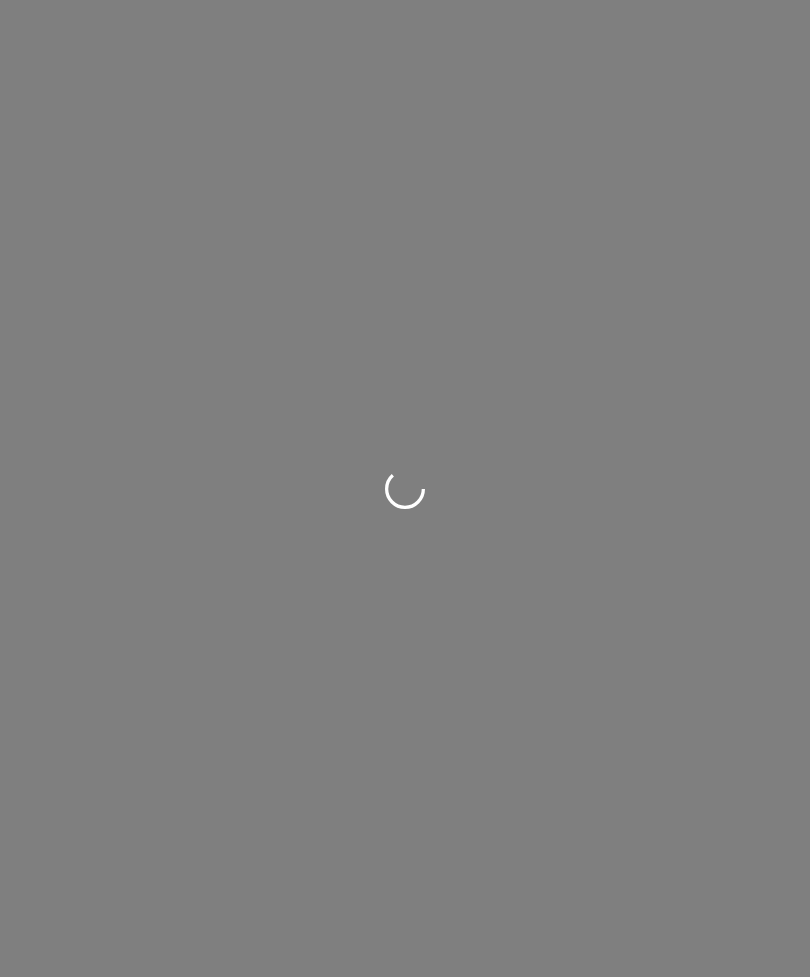 scroll, scrollTop: 0, scrollLeft: 0, axis: both 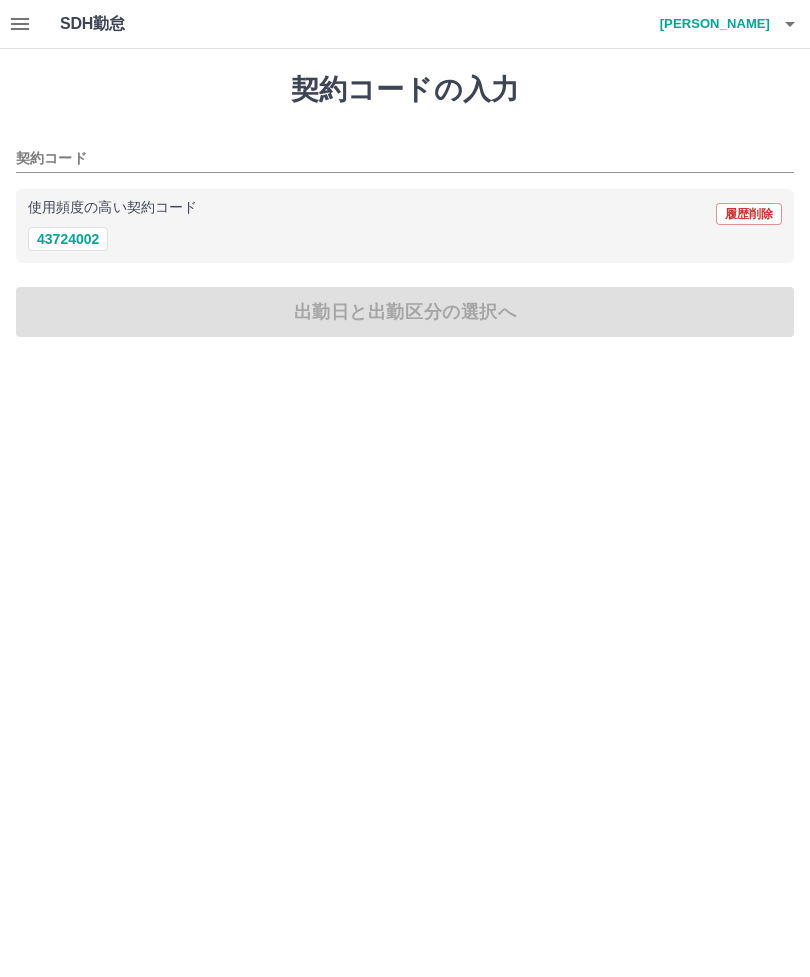 click on "43724002" at bounding box center (68, 239) 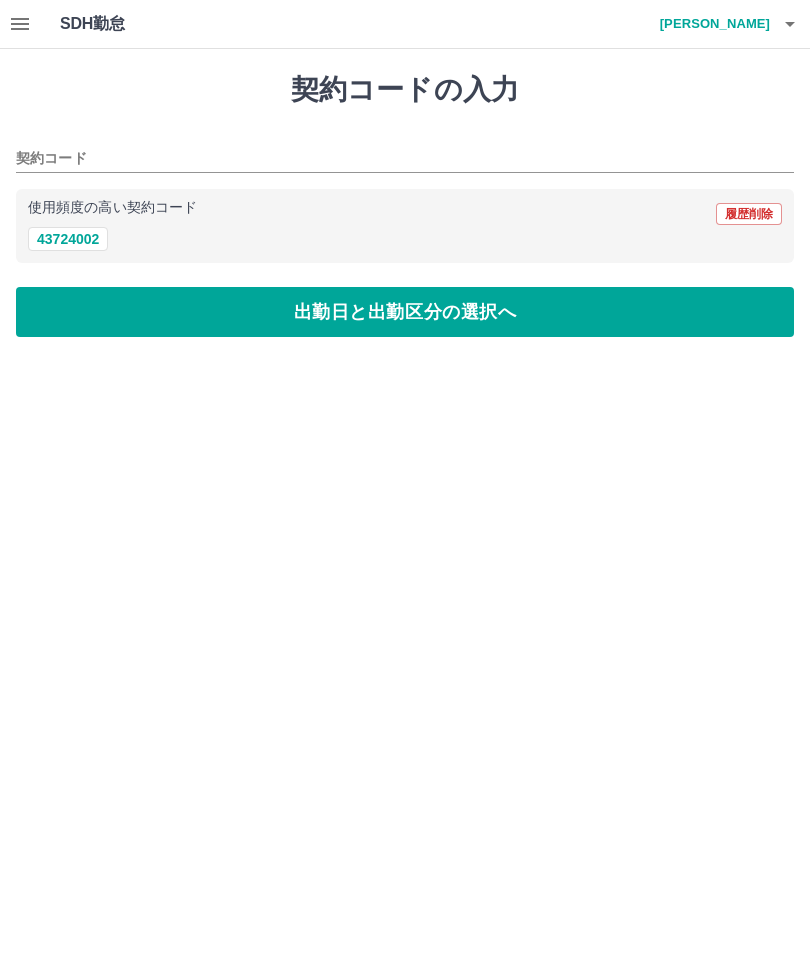 type on "********" 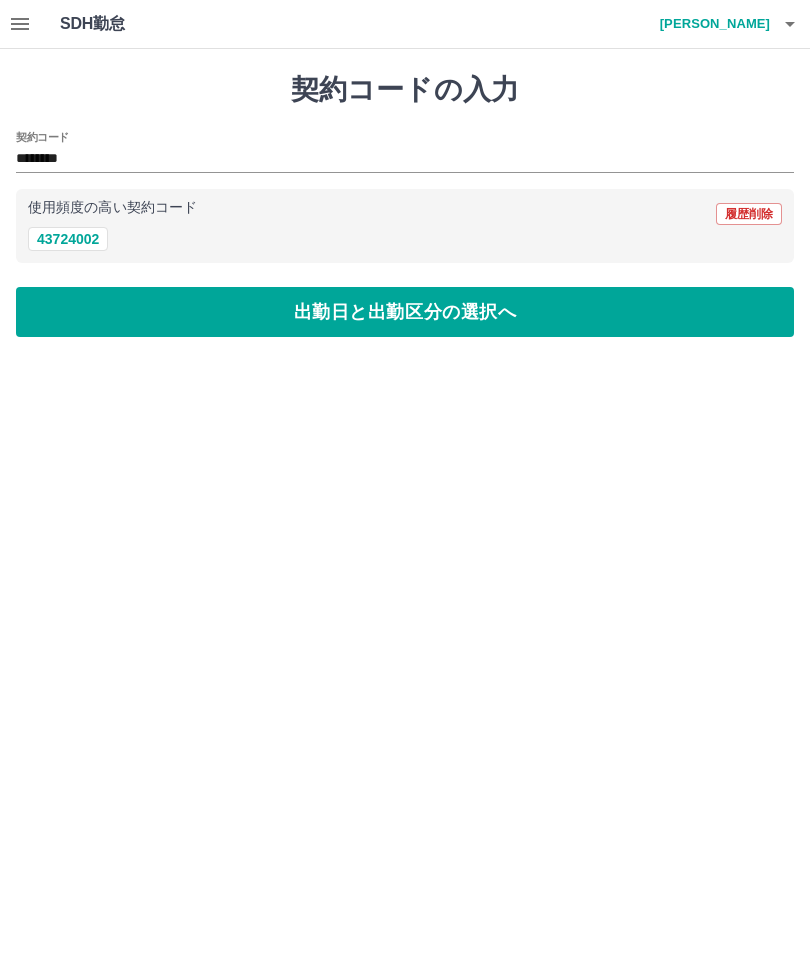 click on "出勤日と出勤区分の選択へ" at bounding box center [405, 312] 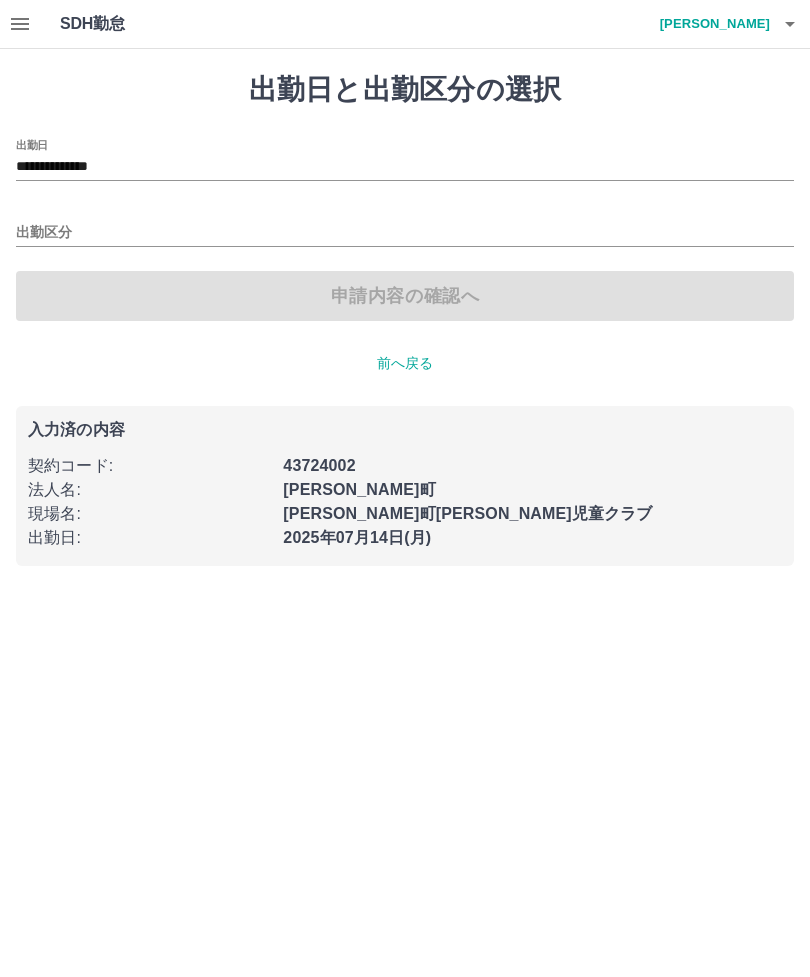 click on "出勤区分" at bounding box center [405, 233] 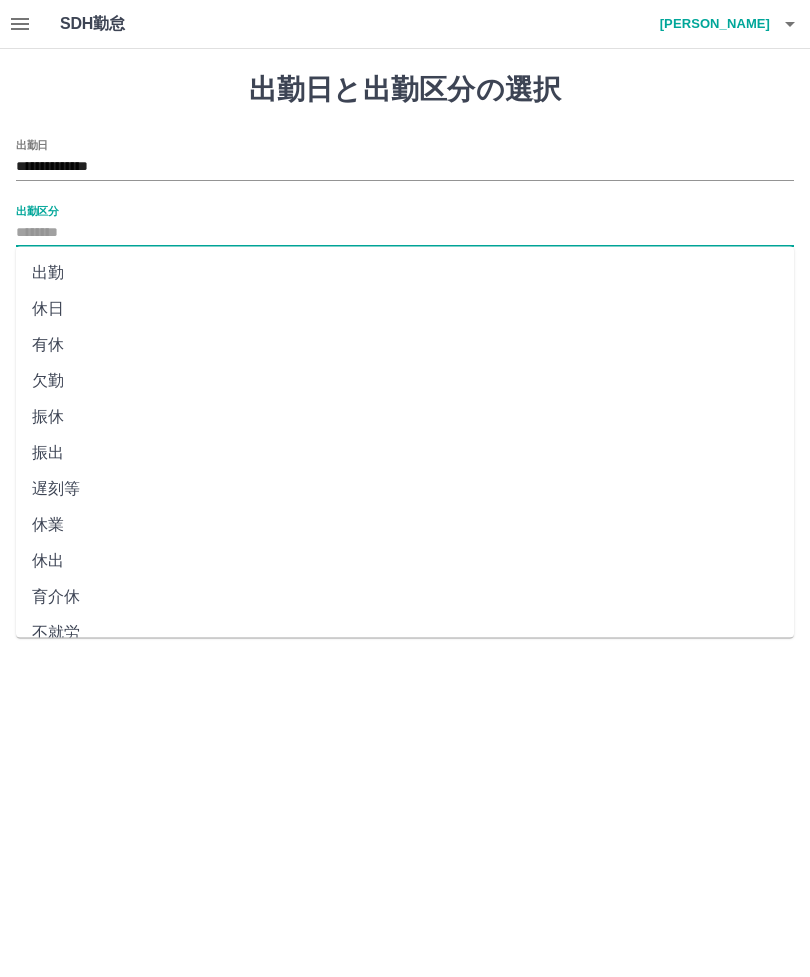 click on "出勤" at bounding box center (405, 273) 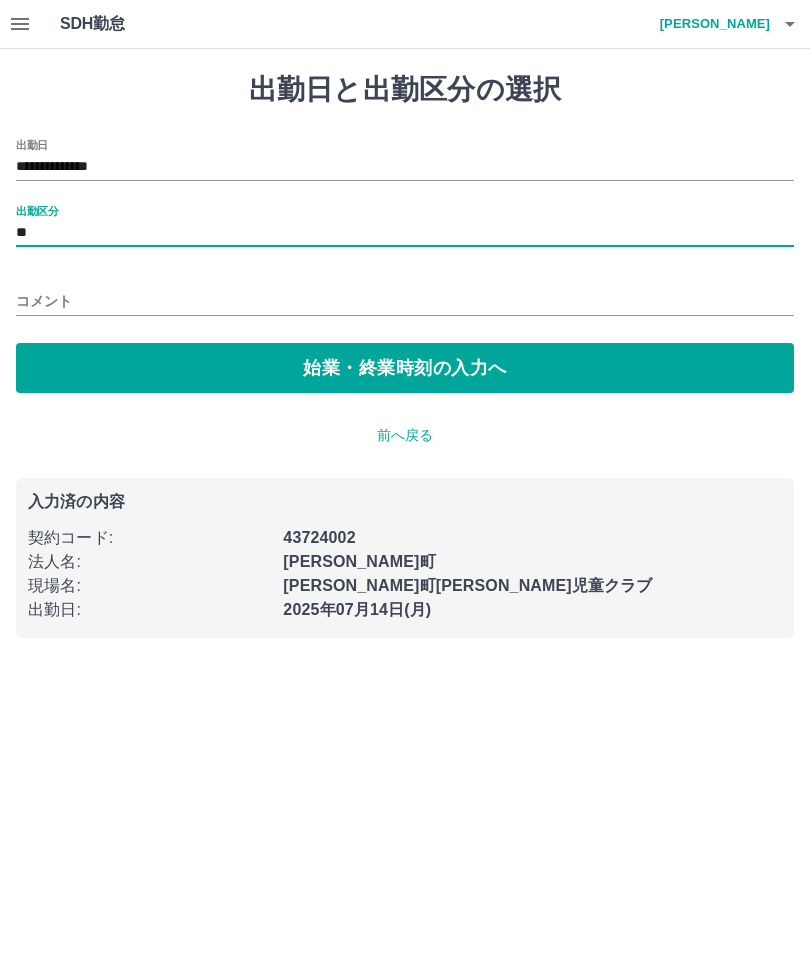 click on "出勤区分 **" at bounding box center [405, 226] 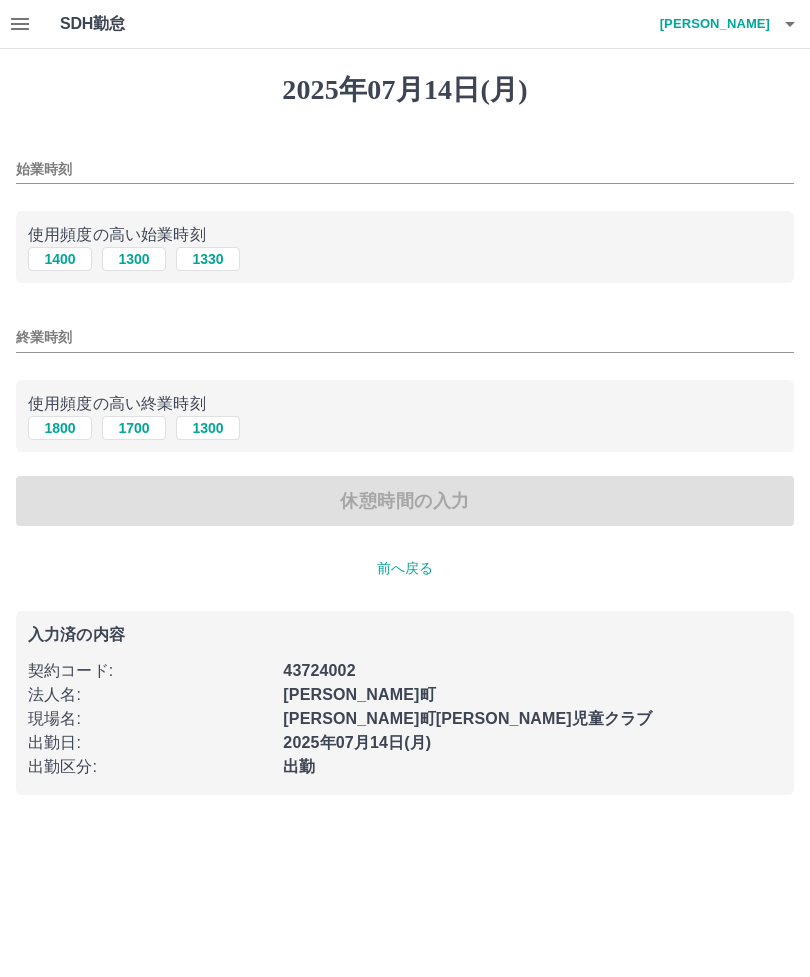 click on "始業時刻" at bounding box center [405, 169] 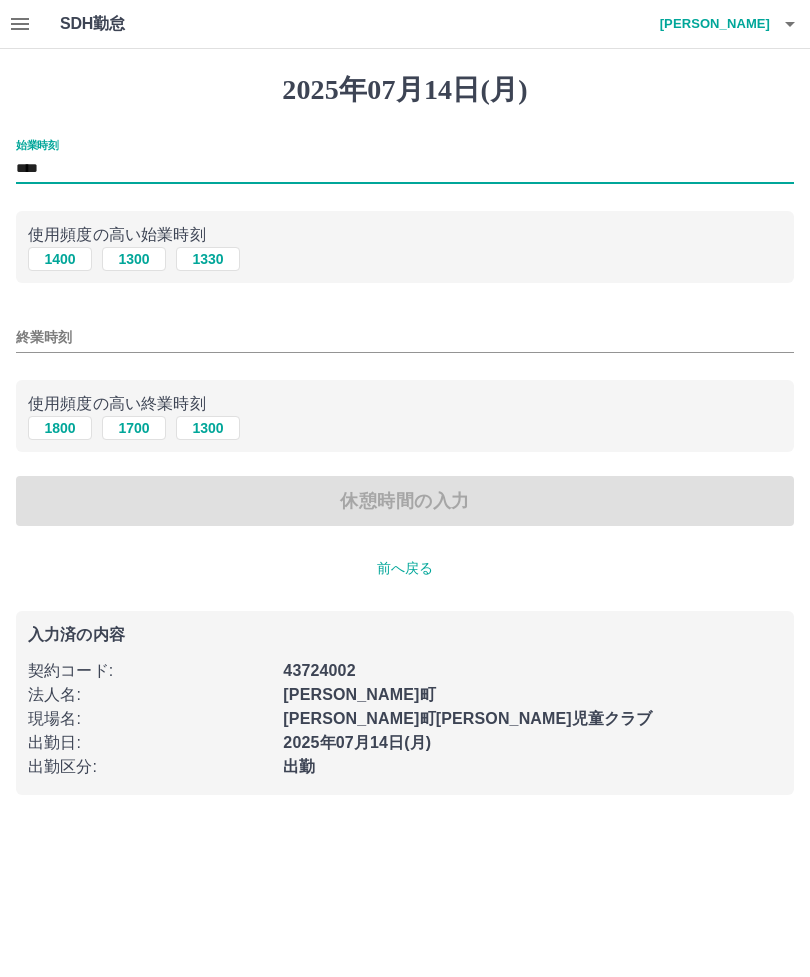 type on "****" 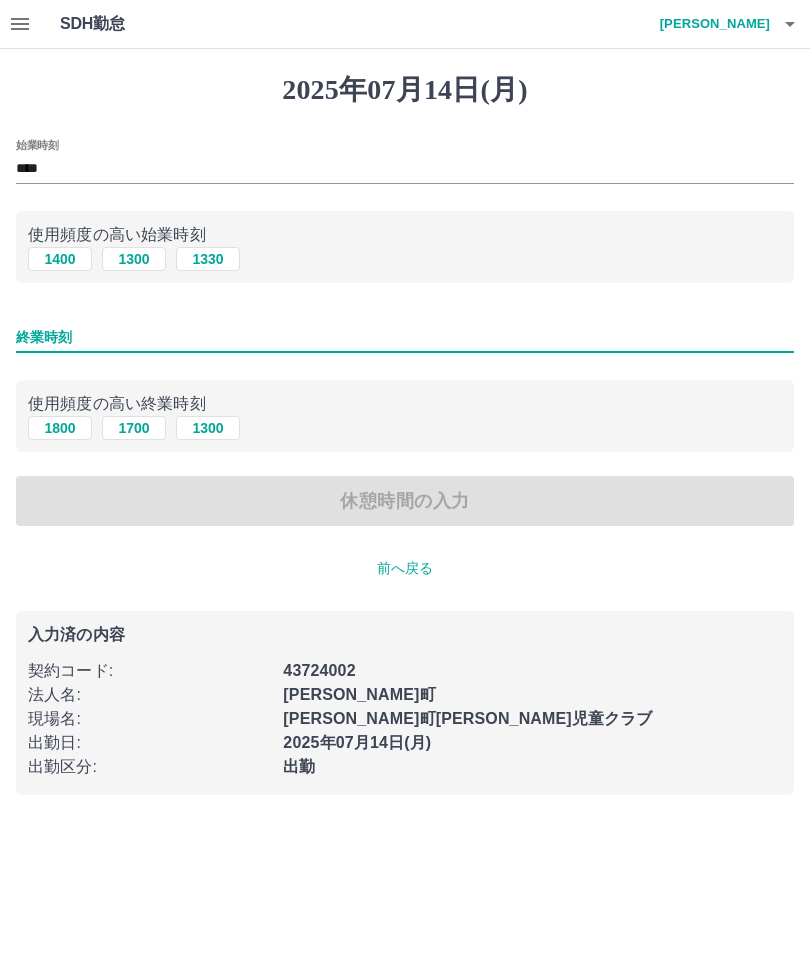 click on "1700" at bounding box center [134, 428] 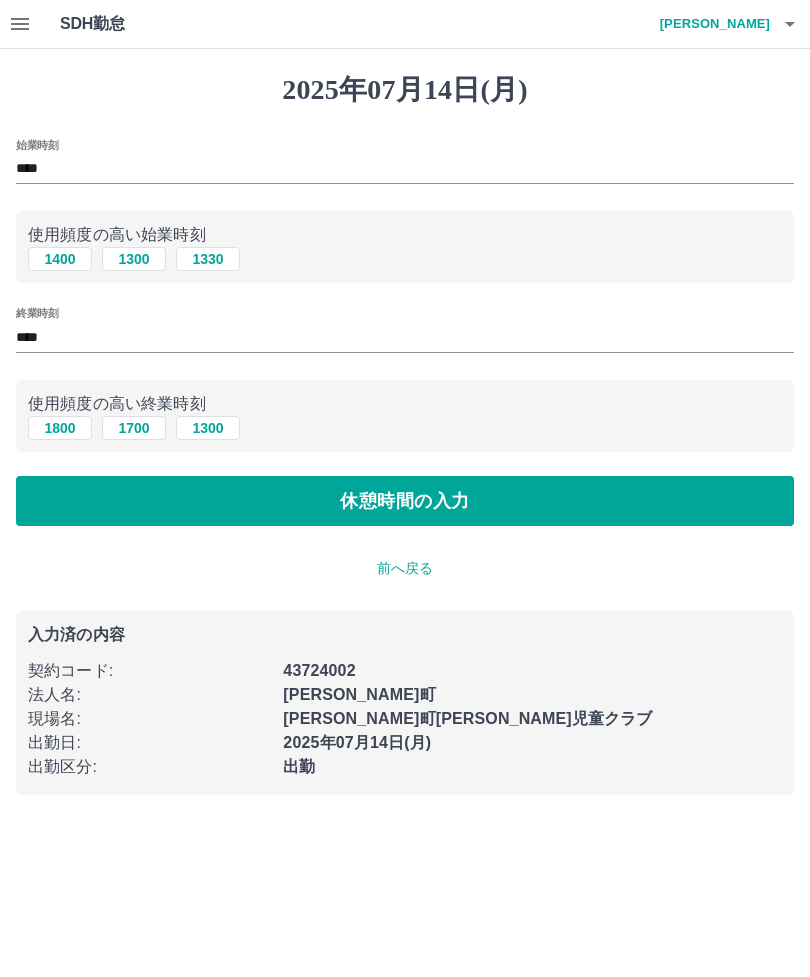 click on "休憩時間の入力" at bounding box center [405, 501] 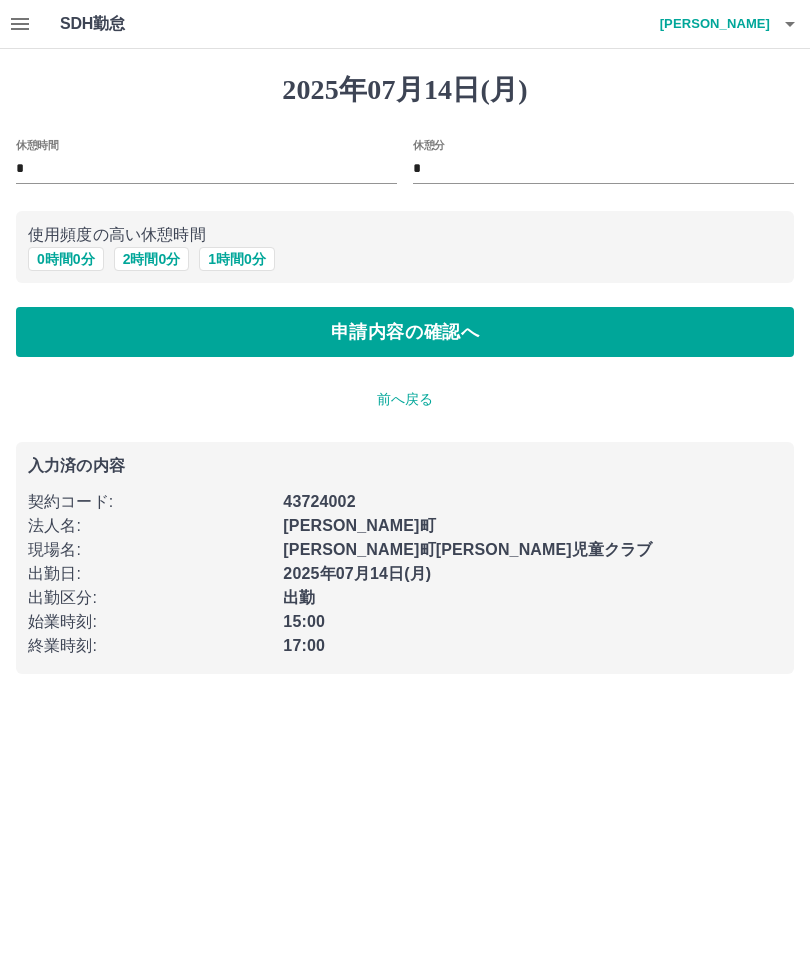 click on "申請内容の確認へ" at bounding box center [405, 332] 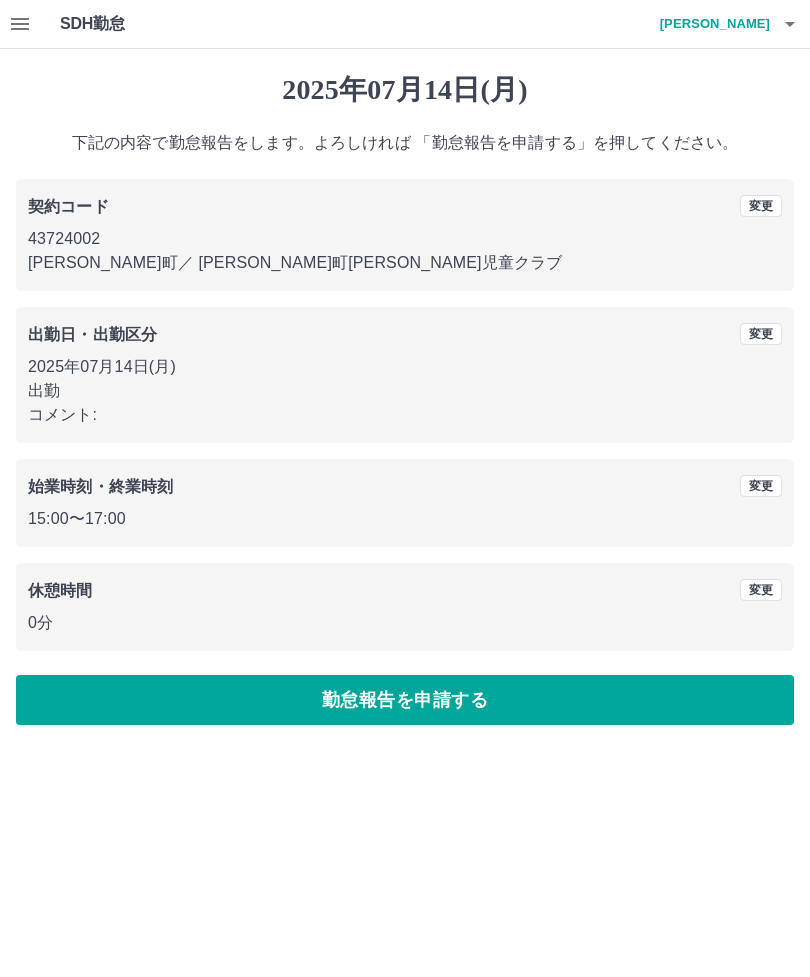 click on "勤怠報告を申請する" at bounding box center (405, 700) 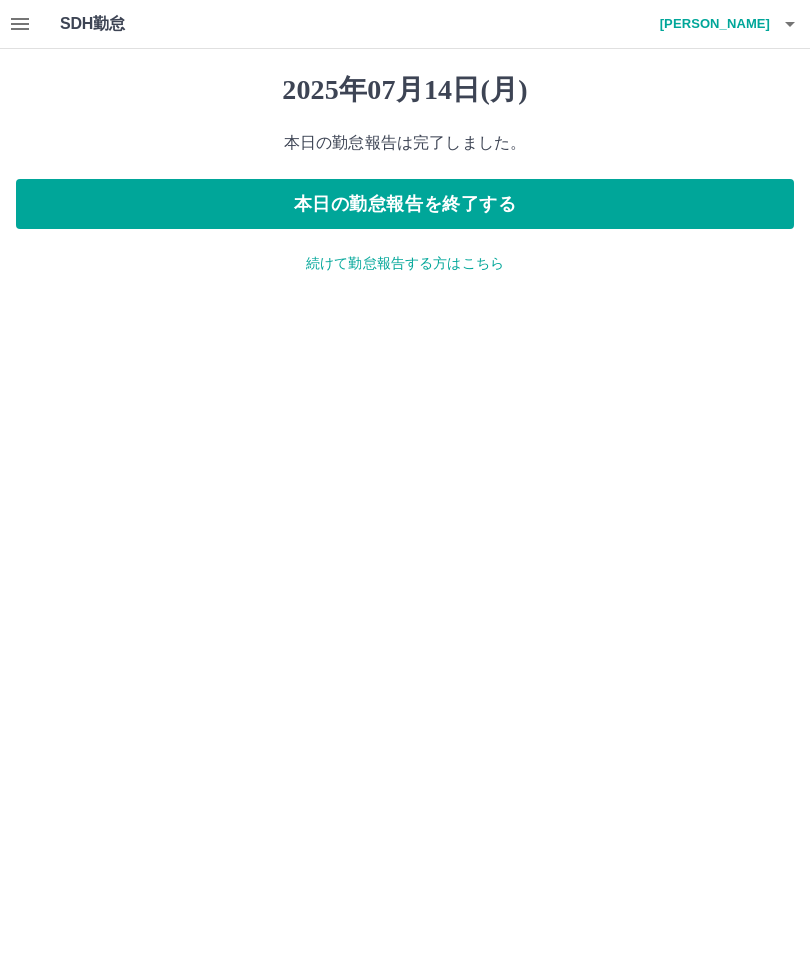 click on "本日の勤怠報告を終了する" at bounding box center (405, 204) 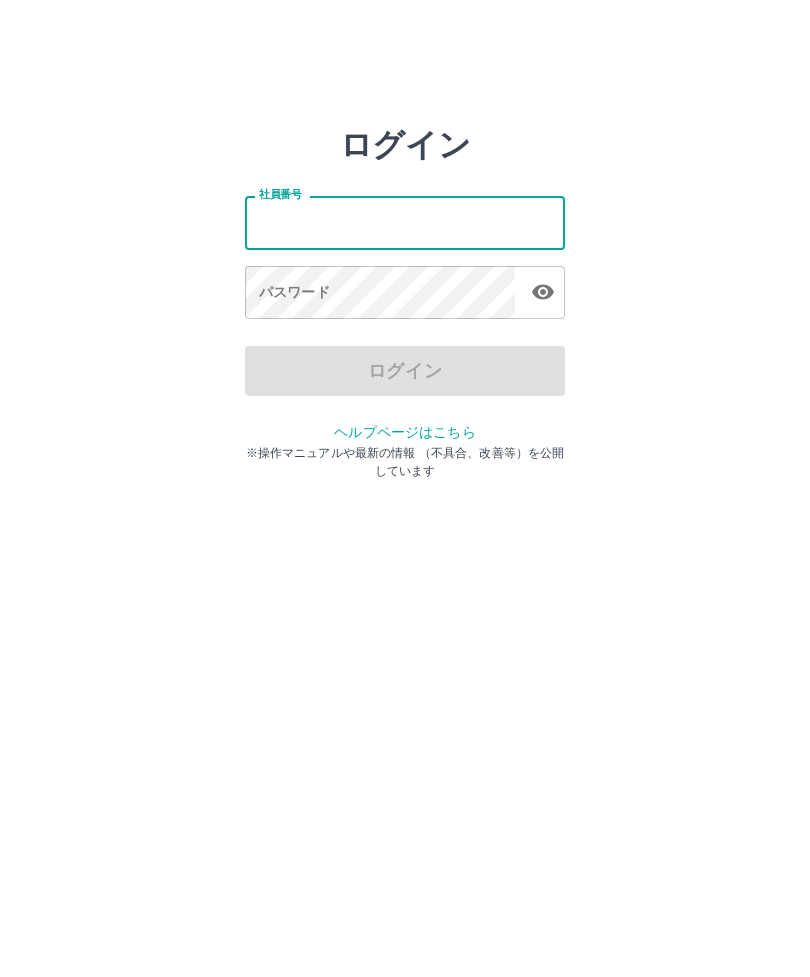 scroll, scrollTop: 0, scrollLeft: 0, axis: both 